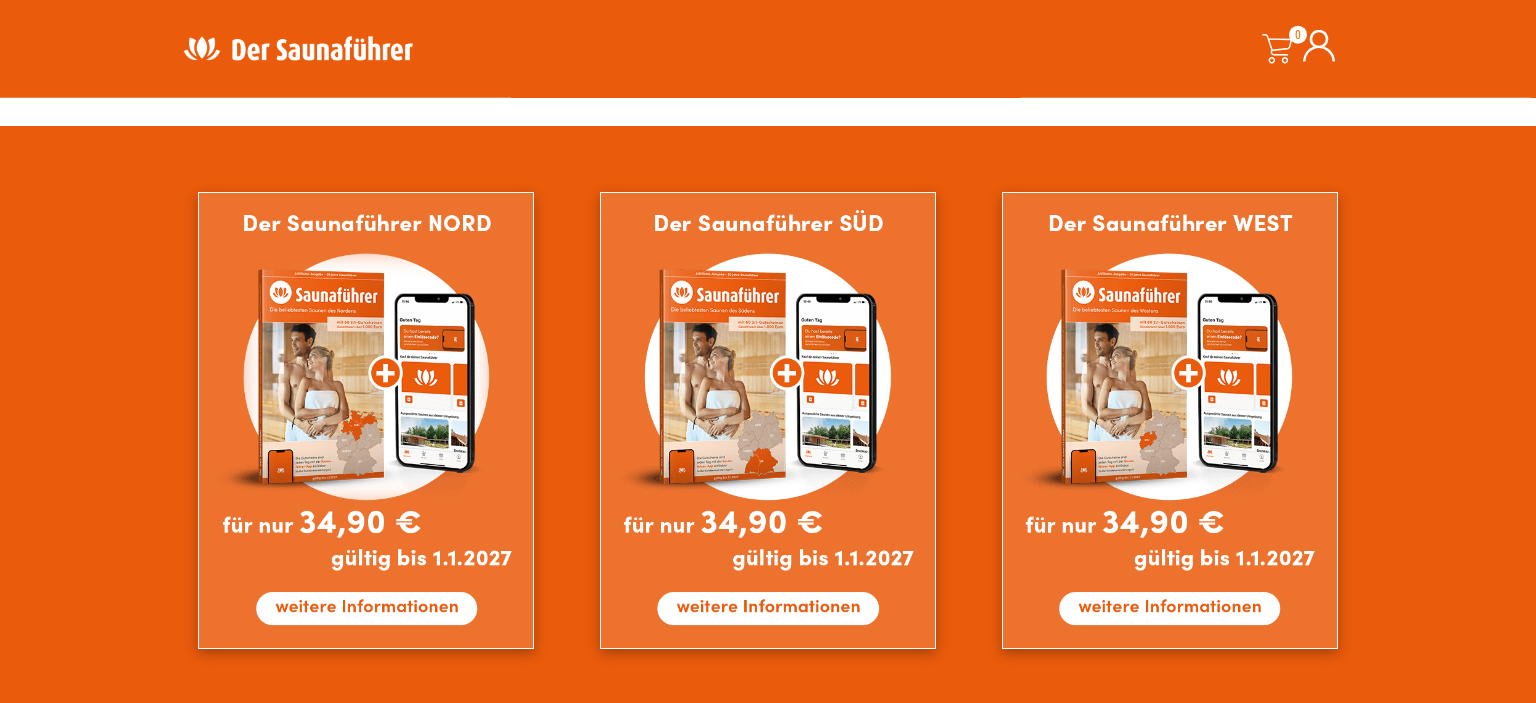 scroll, scrollTop: 1161, scrollLeft: 0, axis: vertical 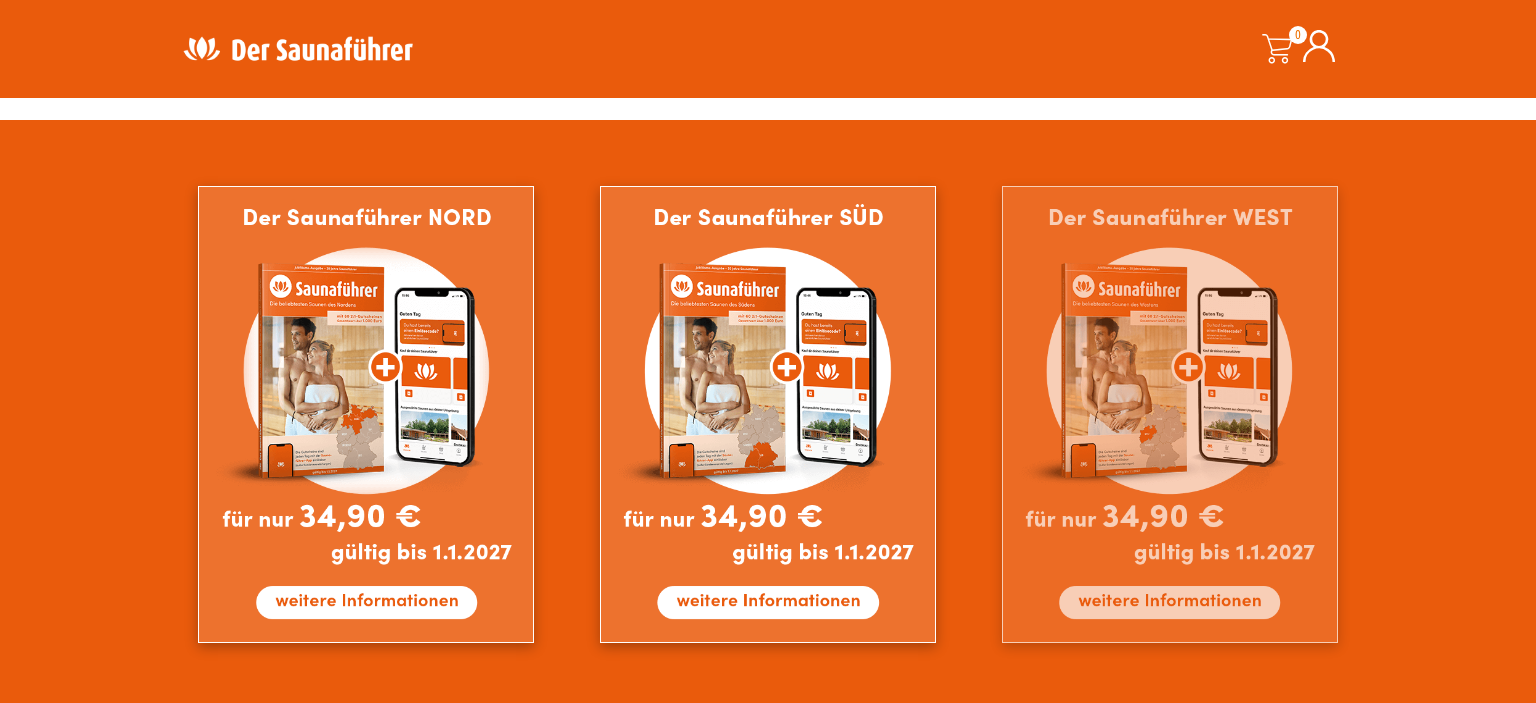 click at bounding box center [1170, 414] 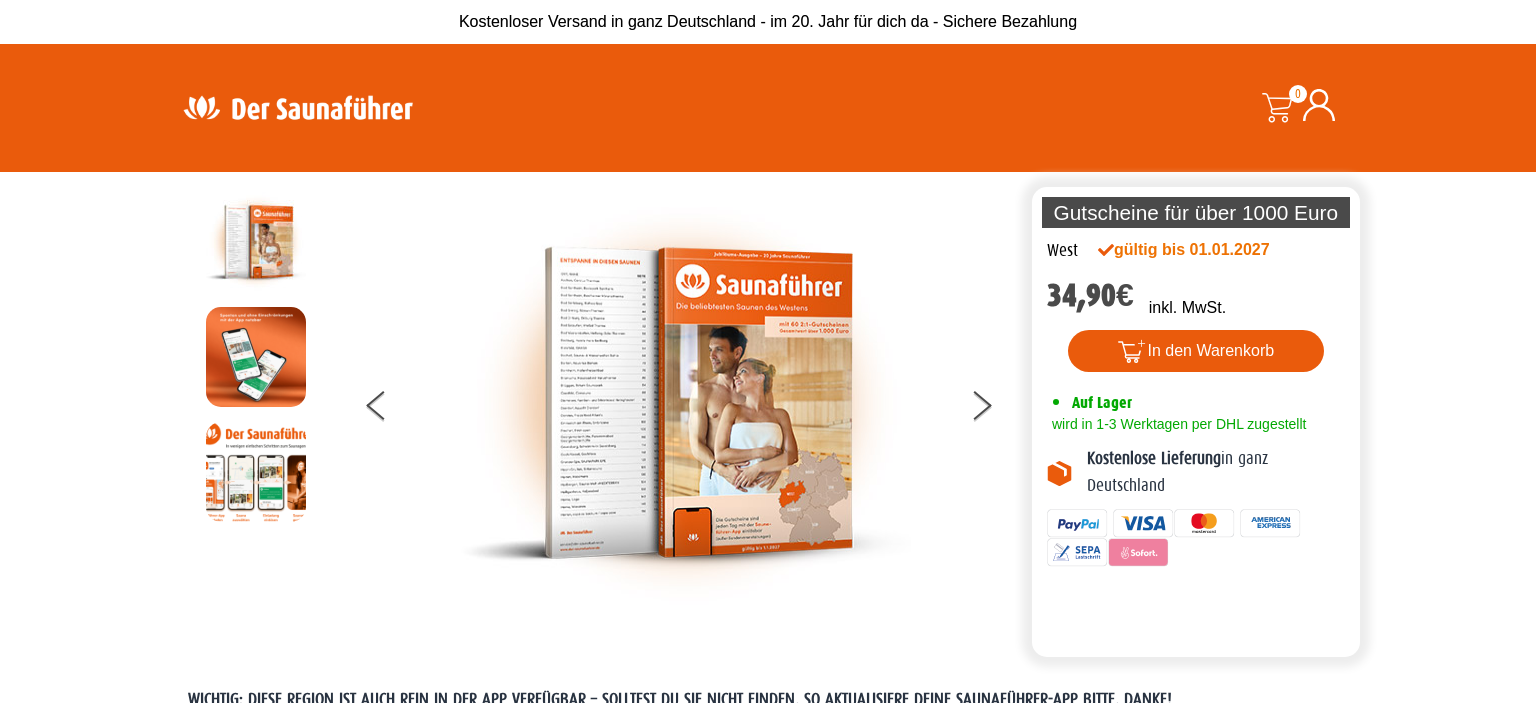 scroll, scrollTop: 0, scrollLeft: 0, axis: both 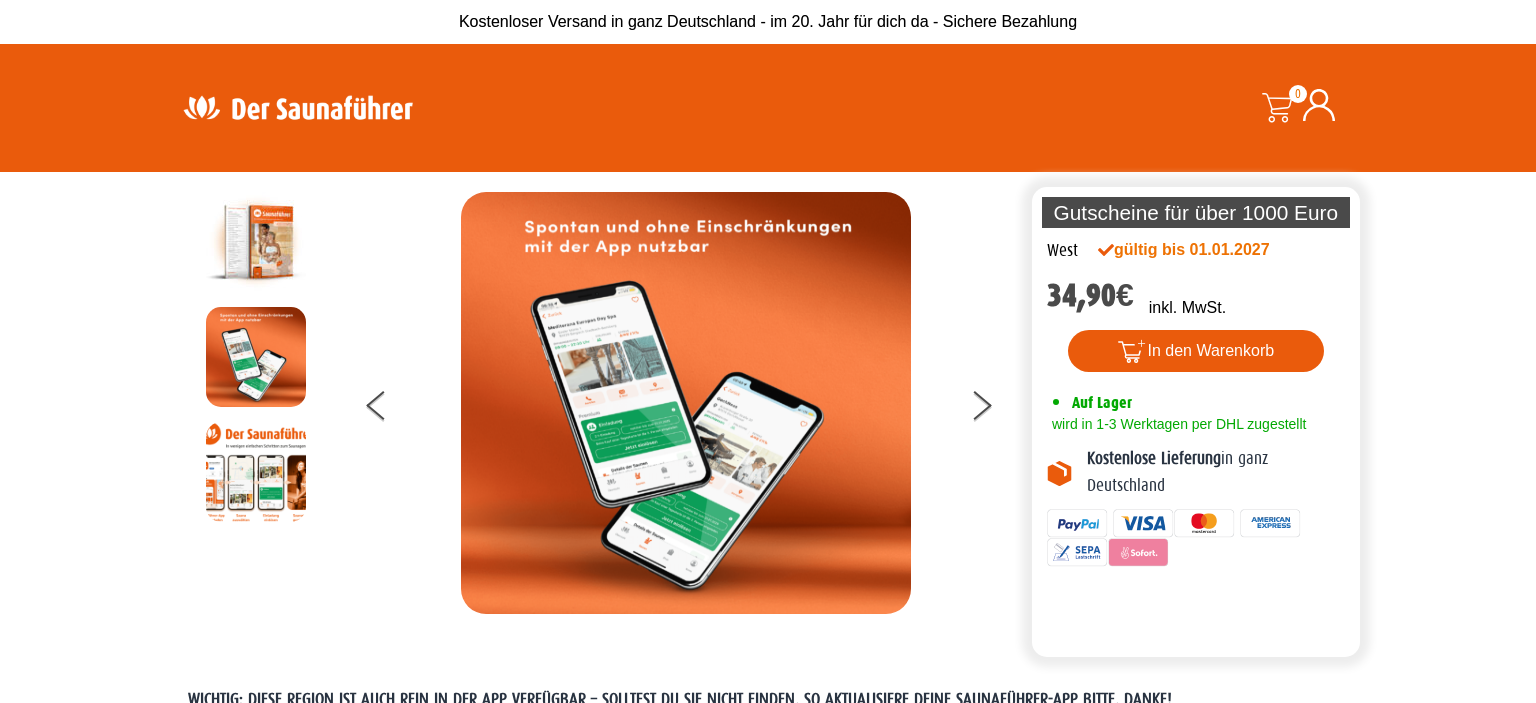 click at bounding box center [256, 357] 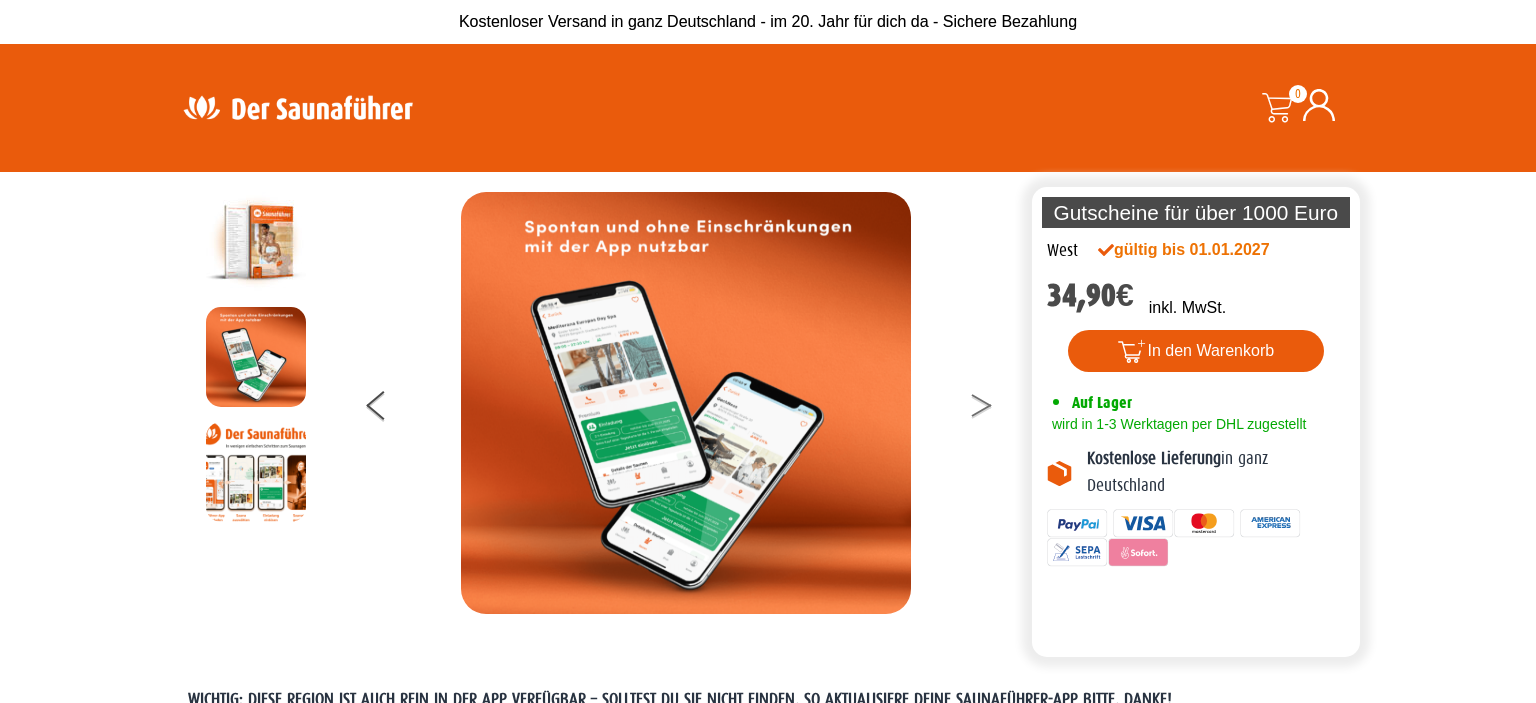 click at bounding box center [994, 409] 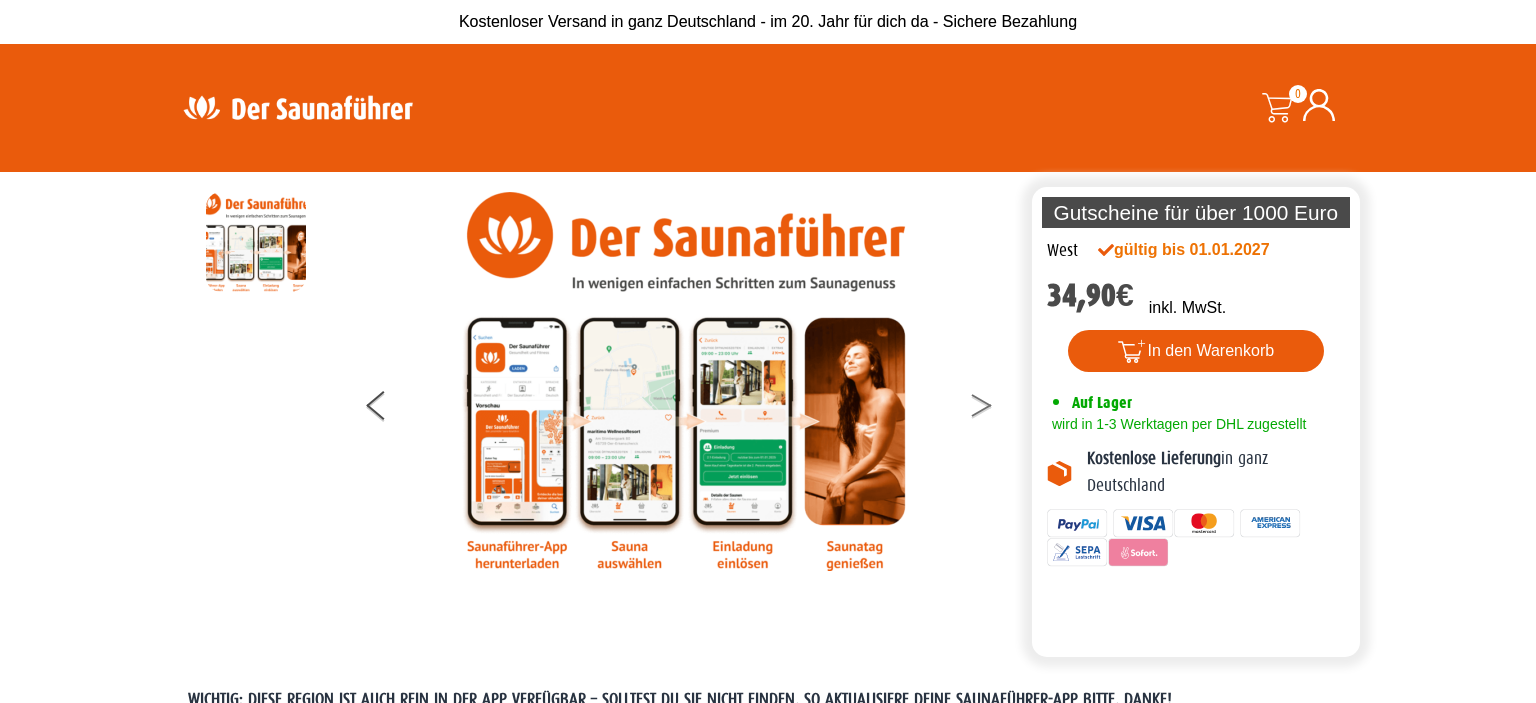 click at bounding box center (994, 409) 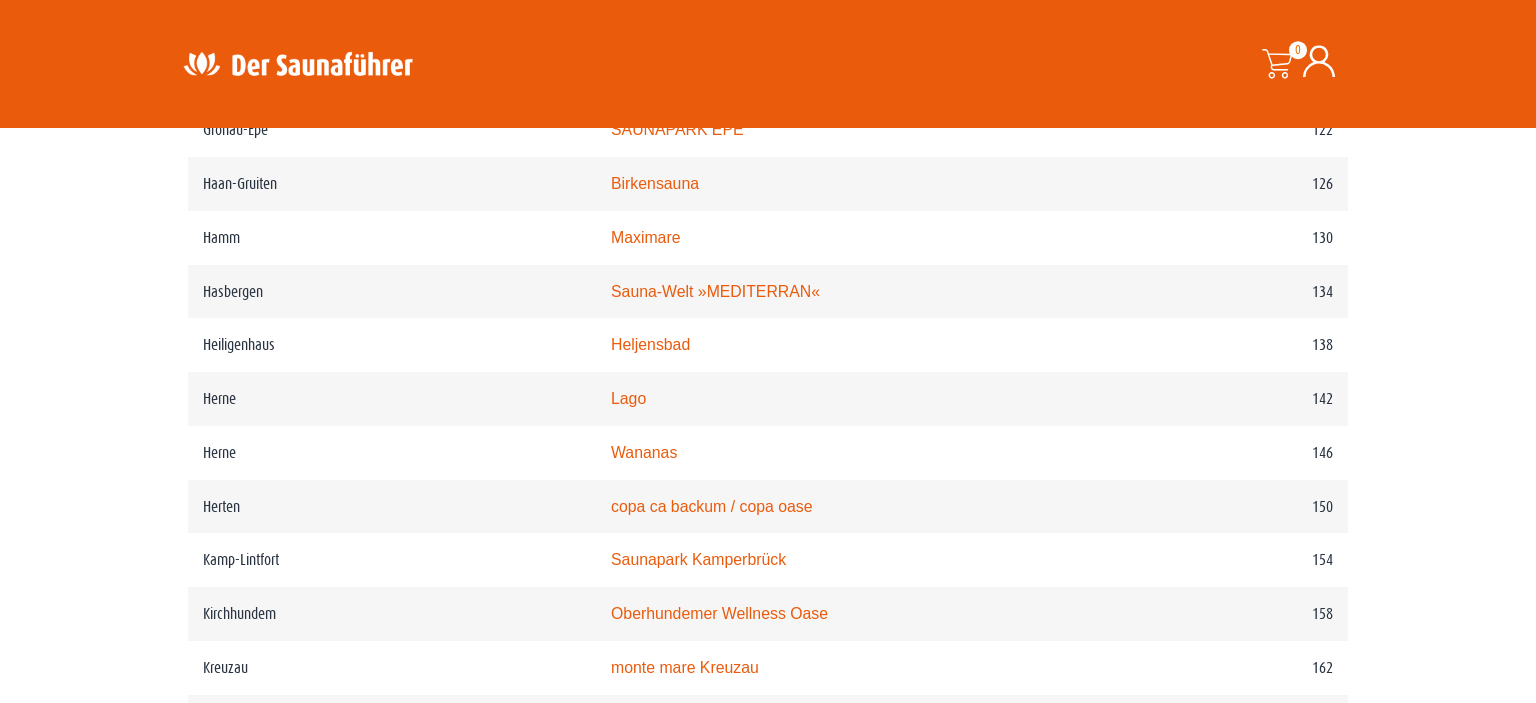 scroll, scrollTop: 2428, scrollLeft: 0, axis: vertical 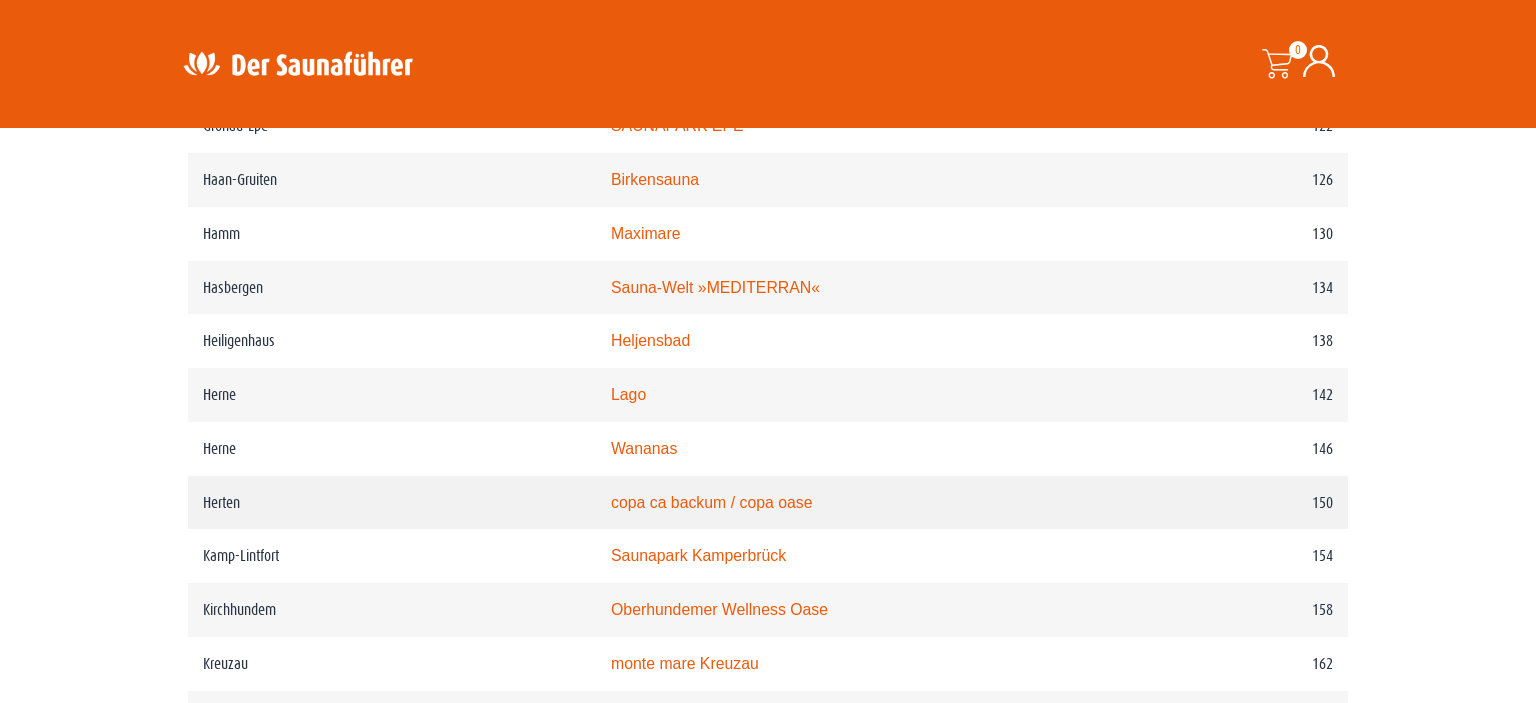 click on "copa ca backum / copa oase" at bounding box center [712, 502] 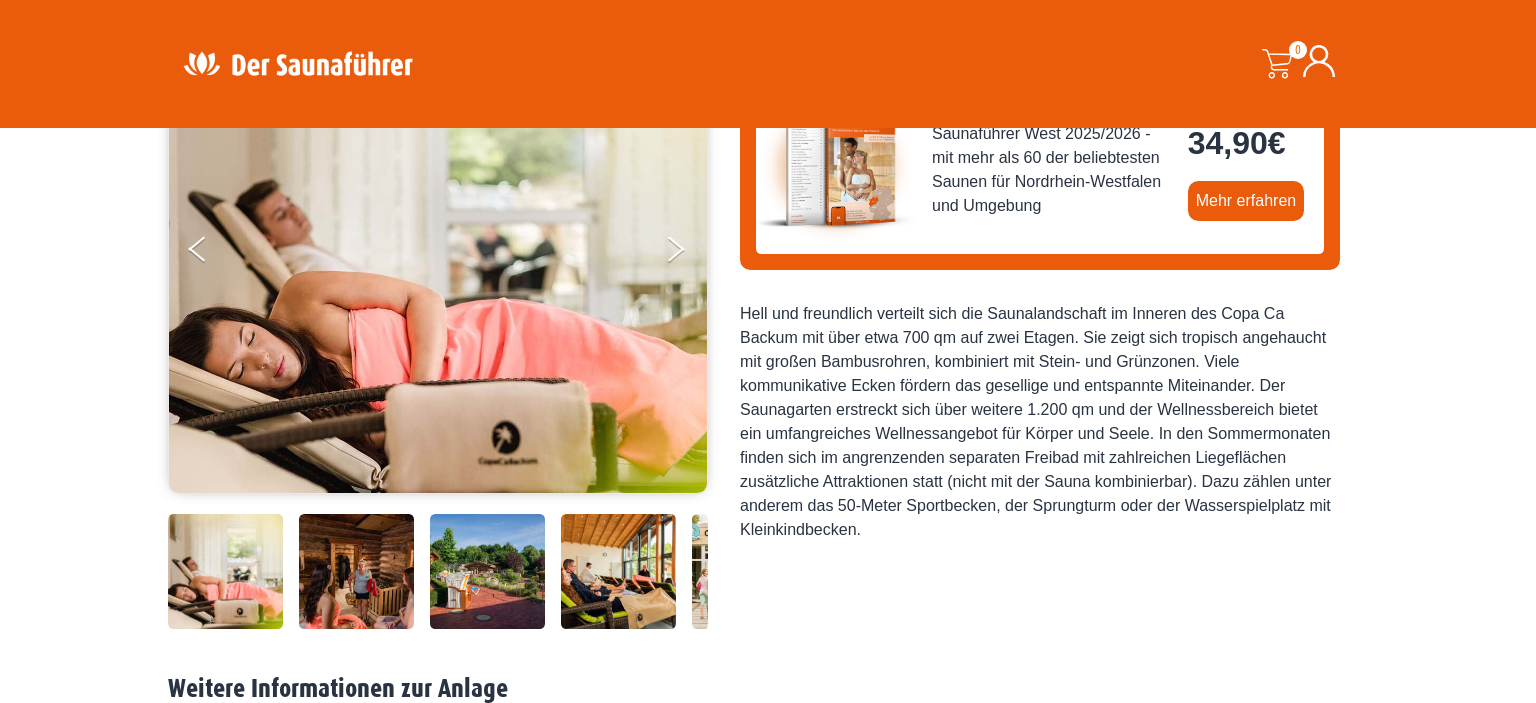 scroll, scrollTop: 0, scrollLeft: 0, axis: both 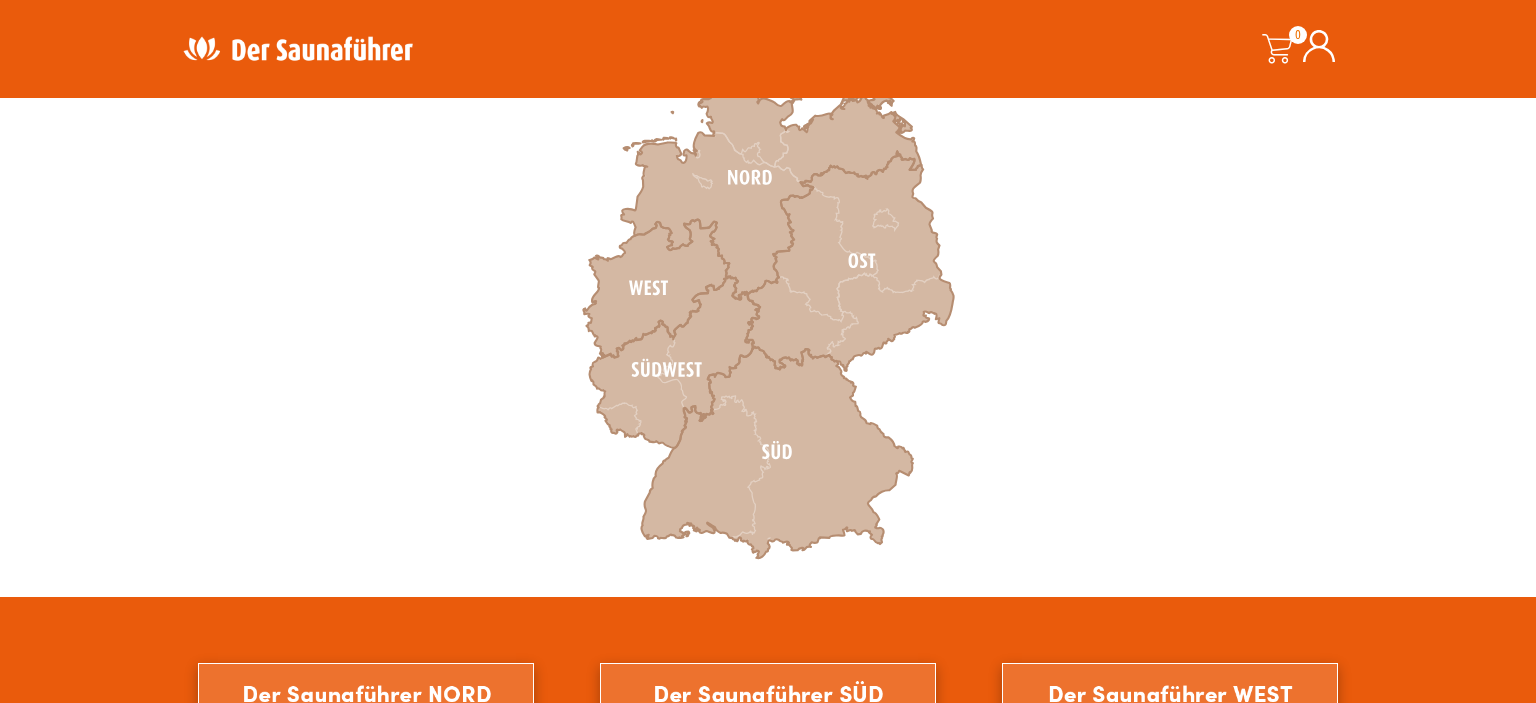 click 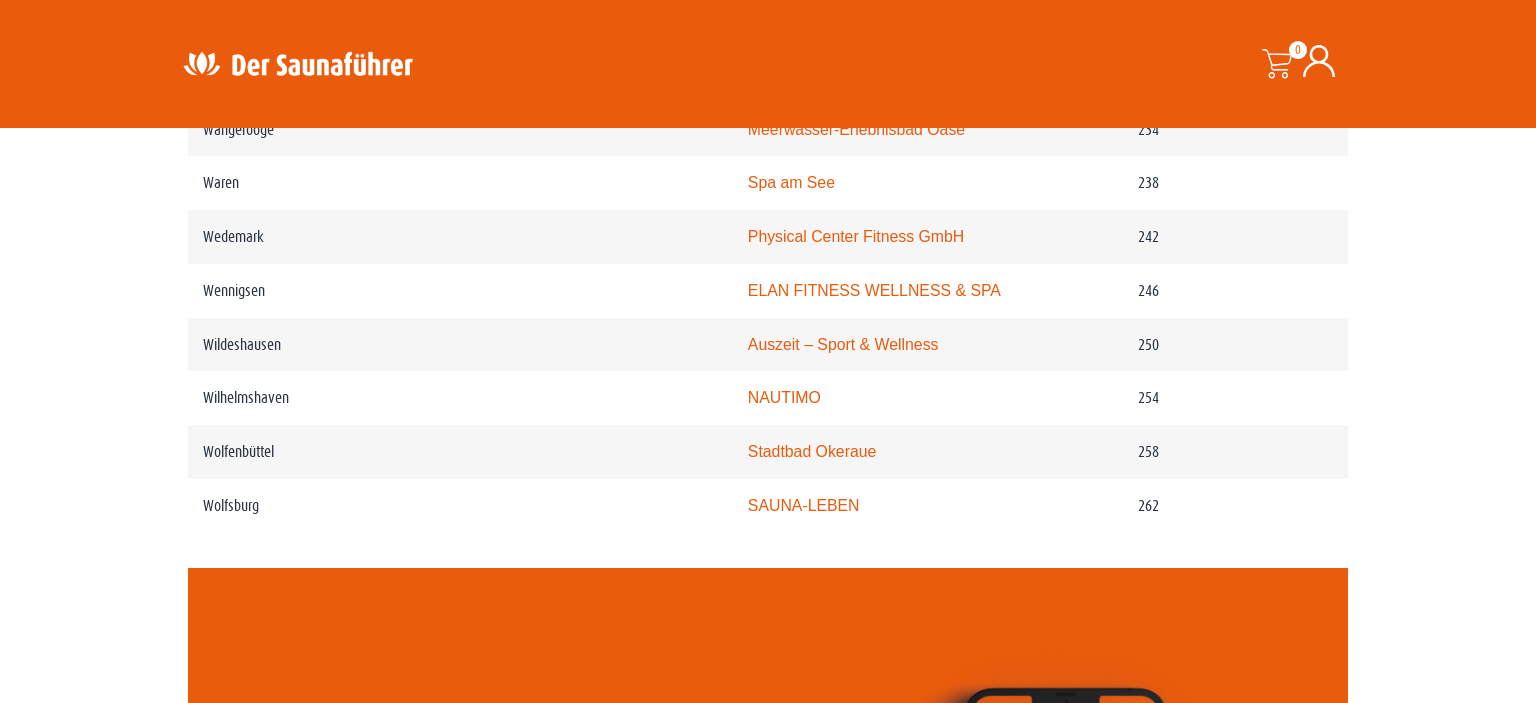 scroll, scrollTop: 4118, scrollLeft: 0, axis: vertical 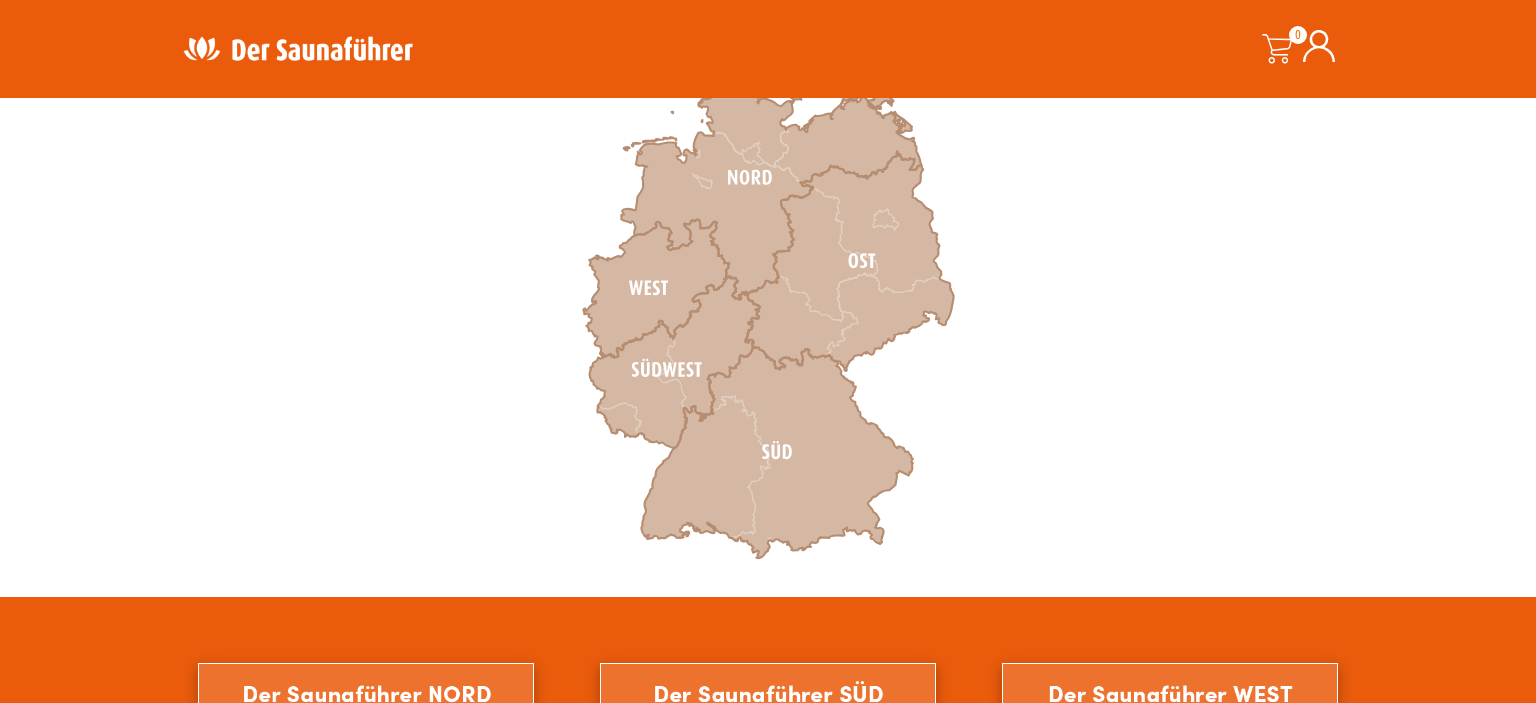 click 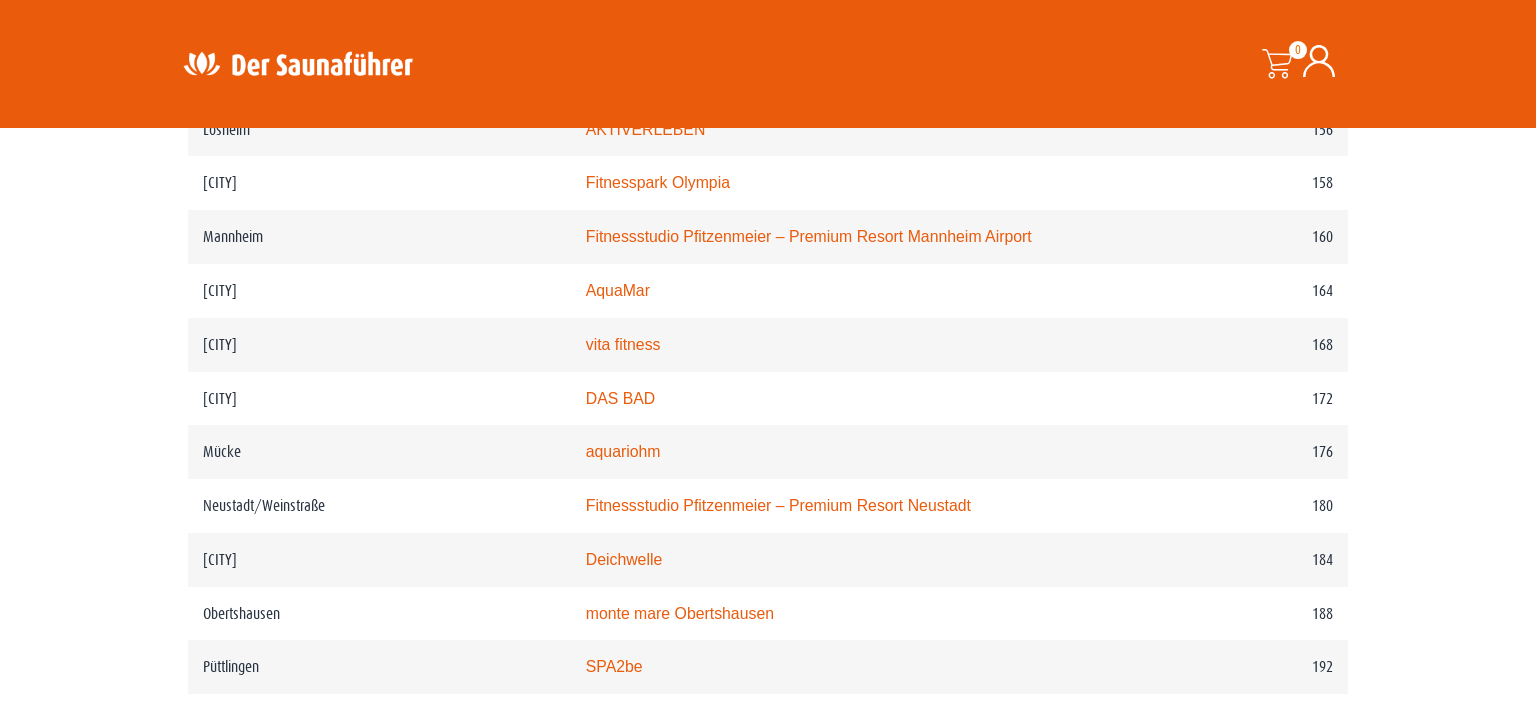 scroll, scrollTop: 3062, scrollLeft: 0, axis: vertical 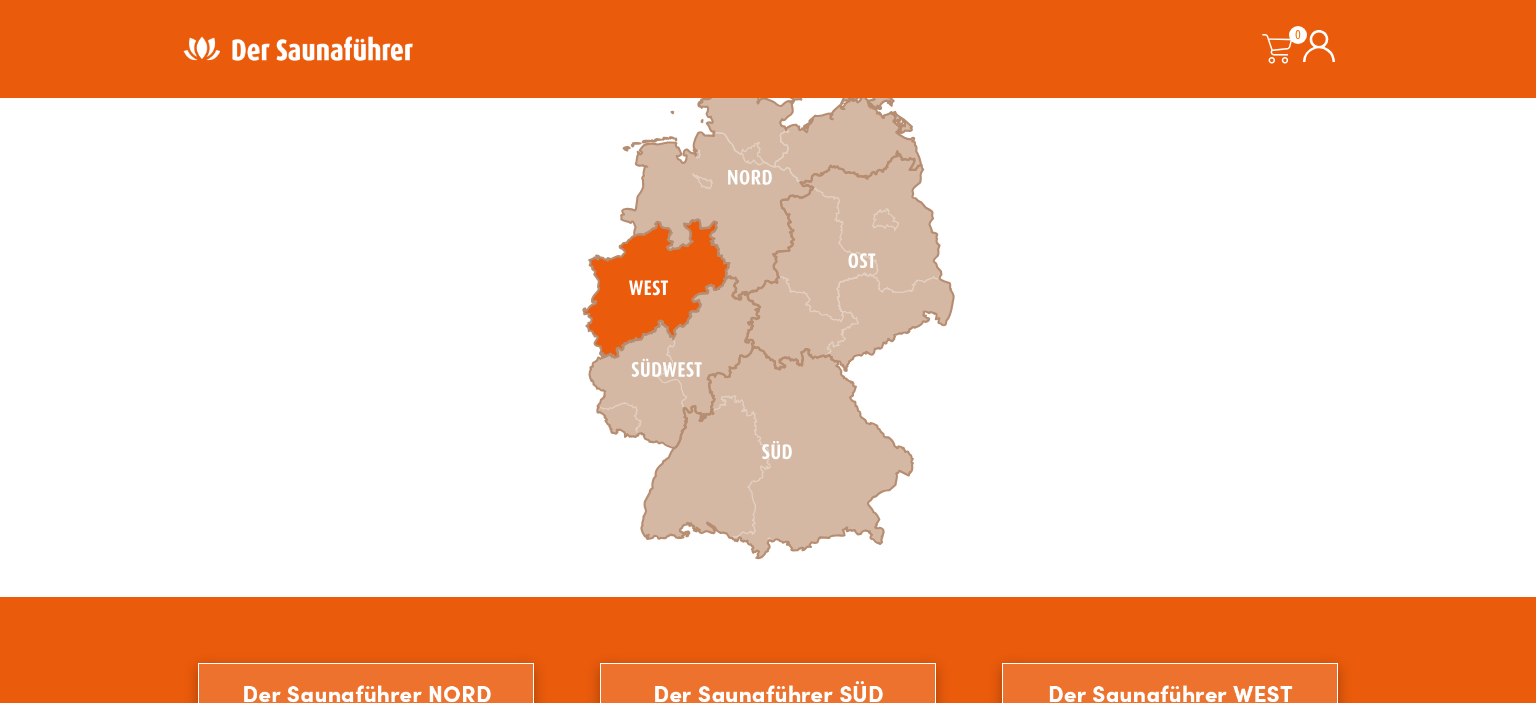 click 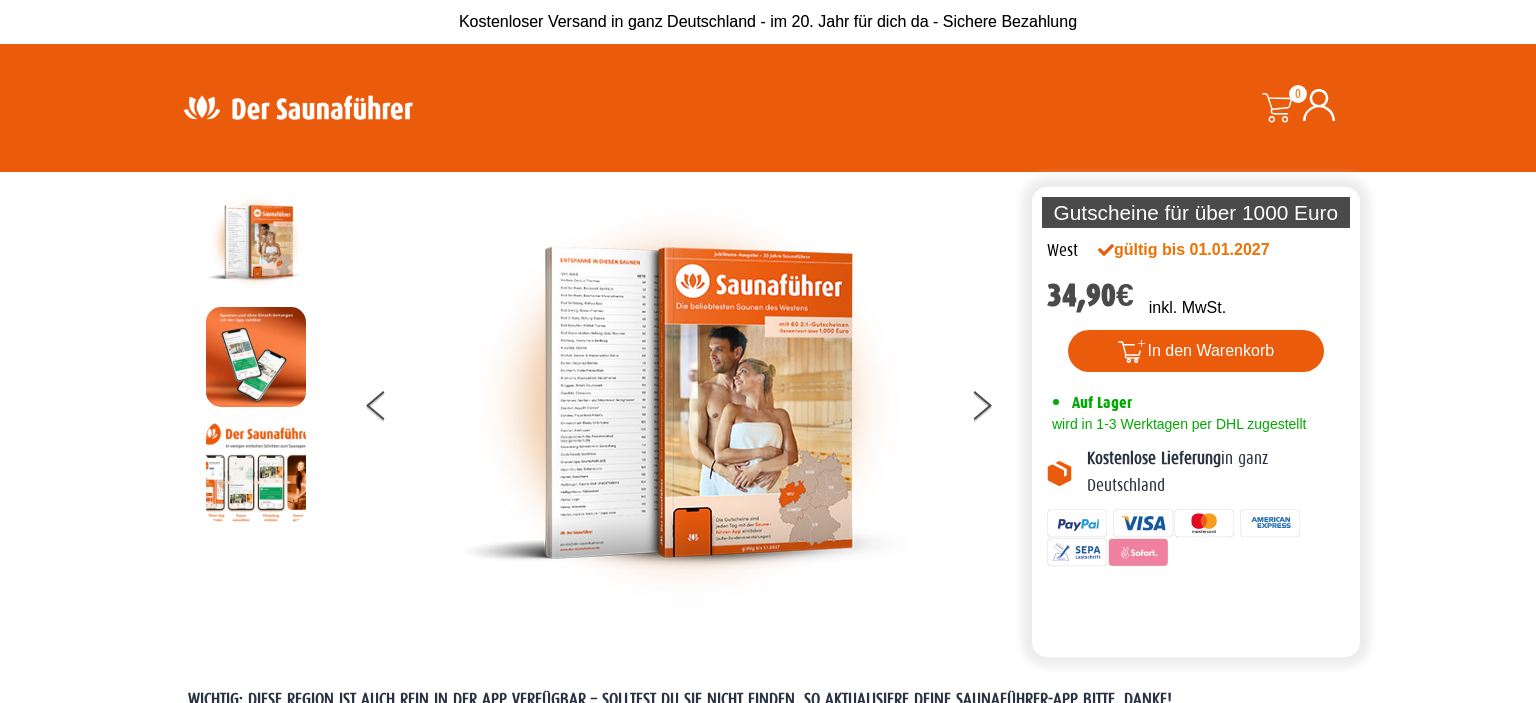 scroll, scrollTop: 0, scrollLeft: 0, axis: both 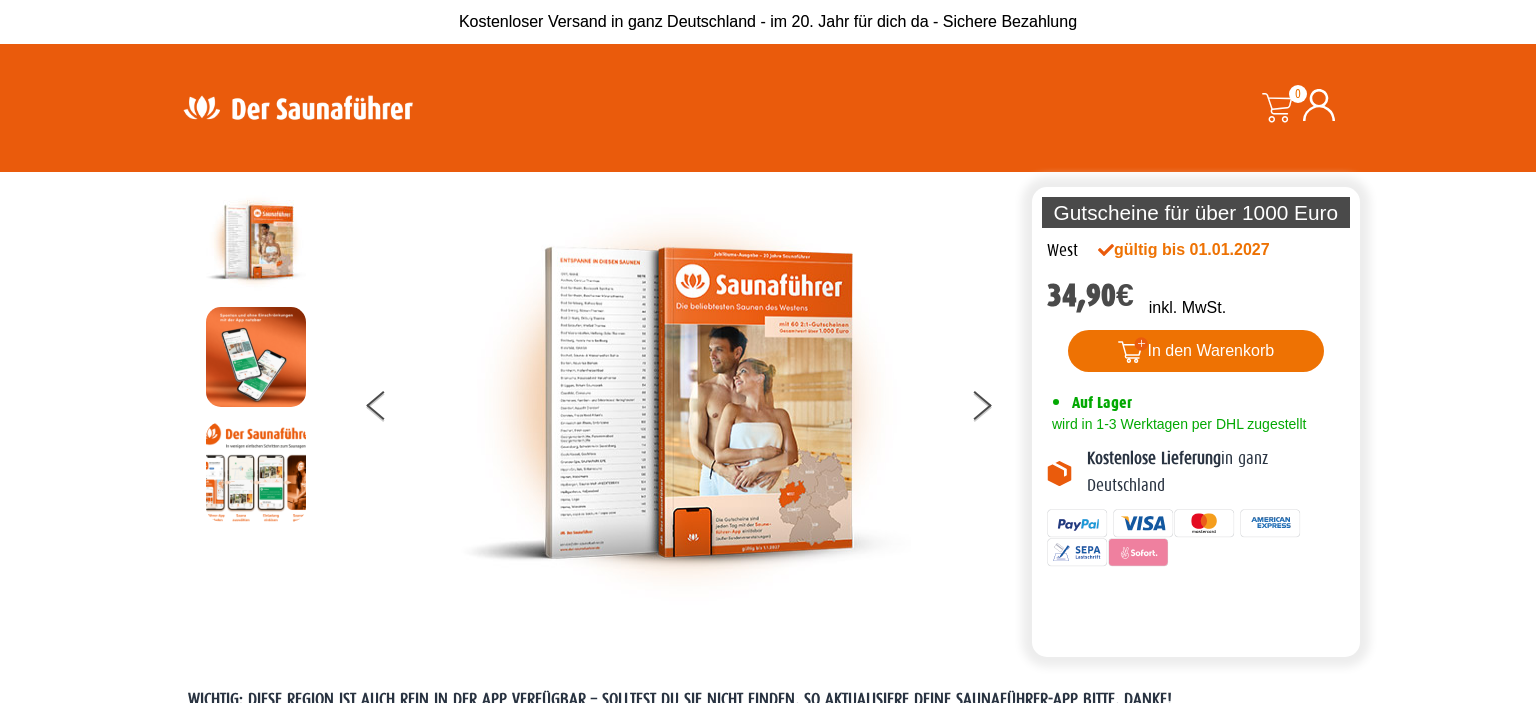 click on "In den Warenkorb" at bounding box center [1196, 351] 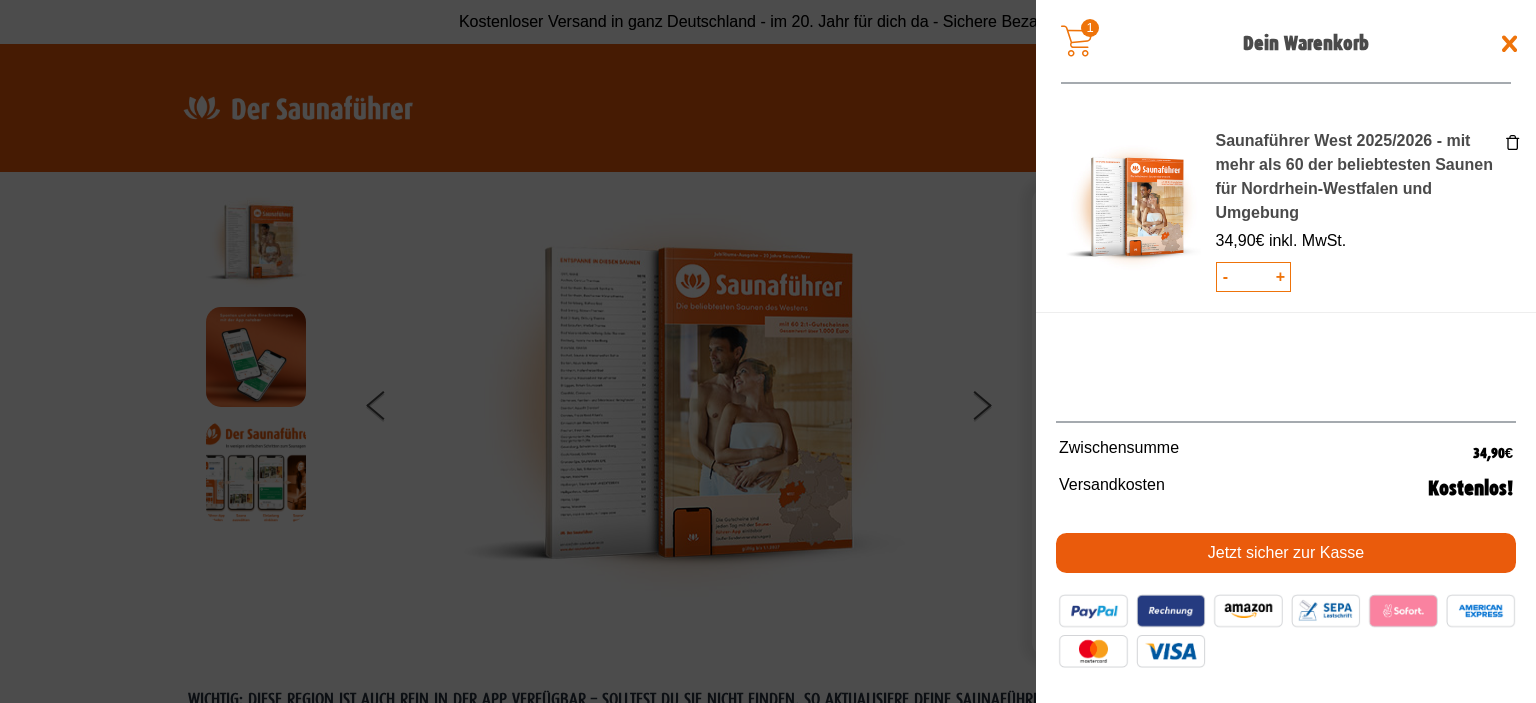 click at bounding box center (1510, 44) 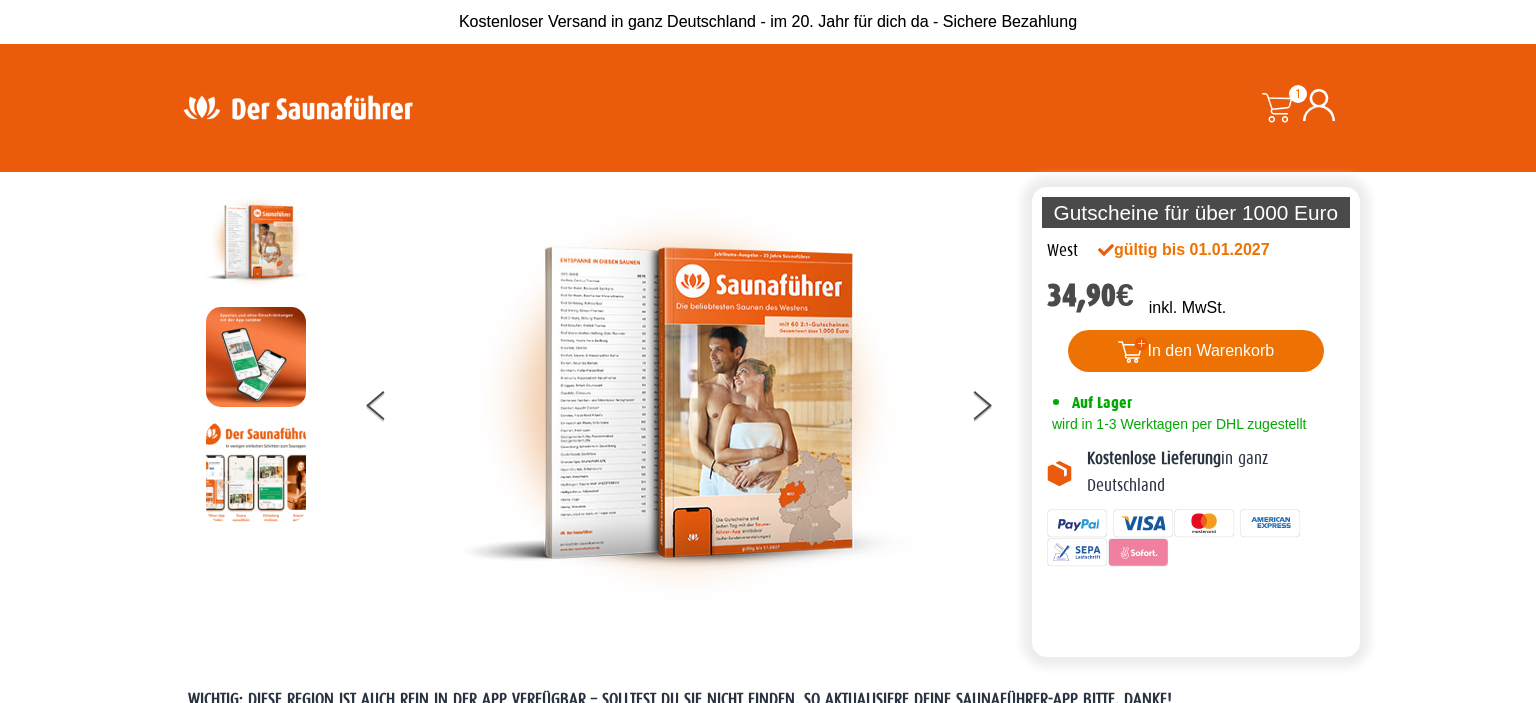 click on "In den Warenkorb" at bounding box center (1196, 351) 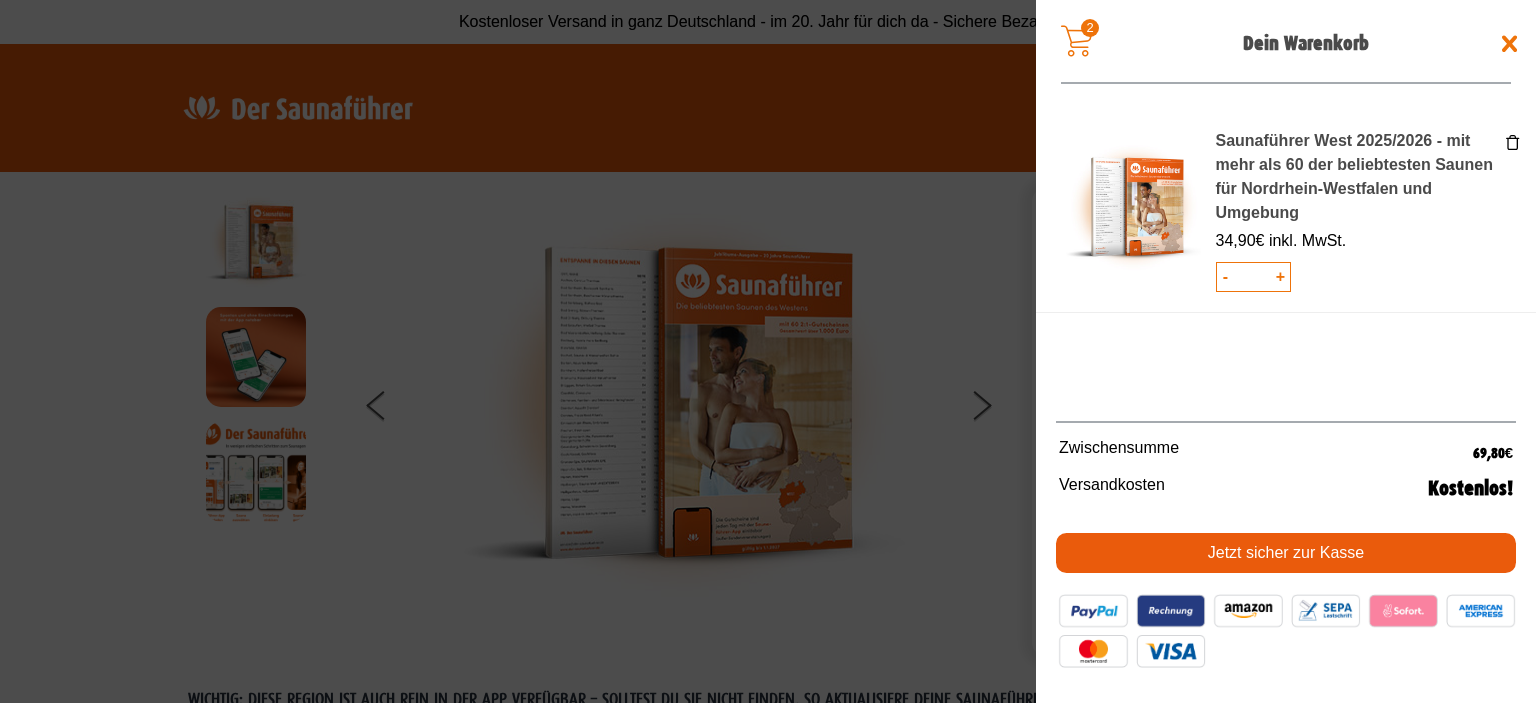 click on "-" at bounding box center [1226, 277] 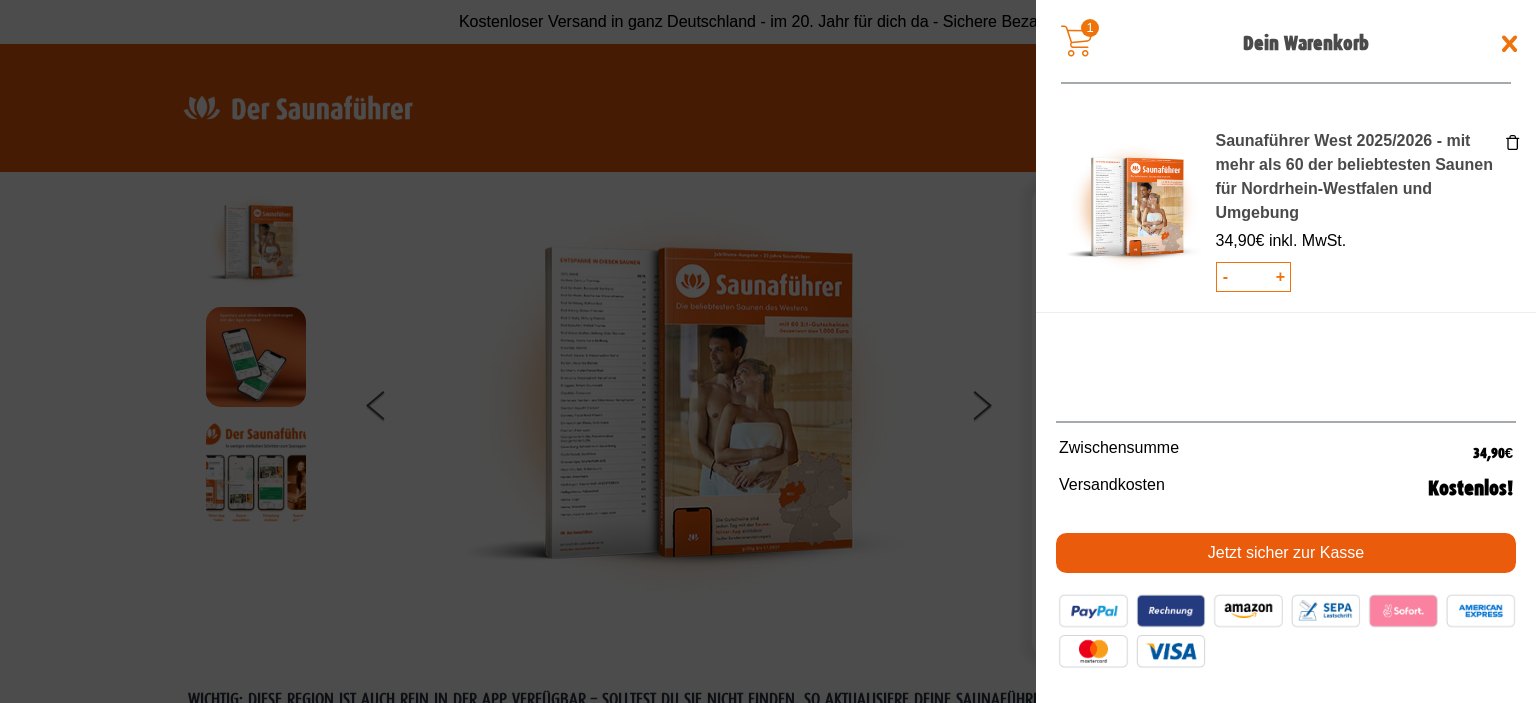 click on "Jetzt sicher zur Kasse" at bounding box center [1286, 553] 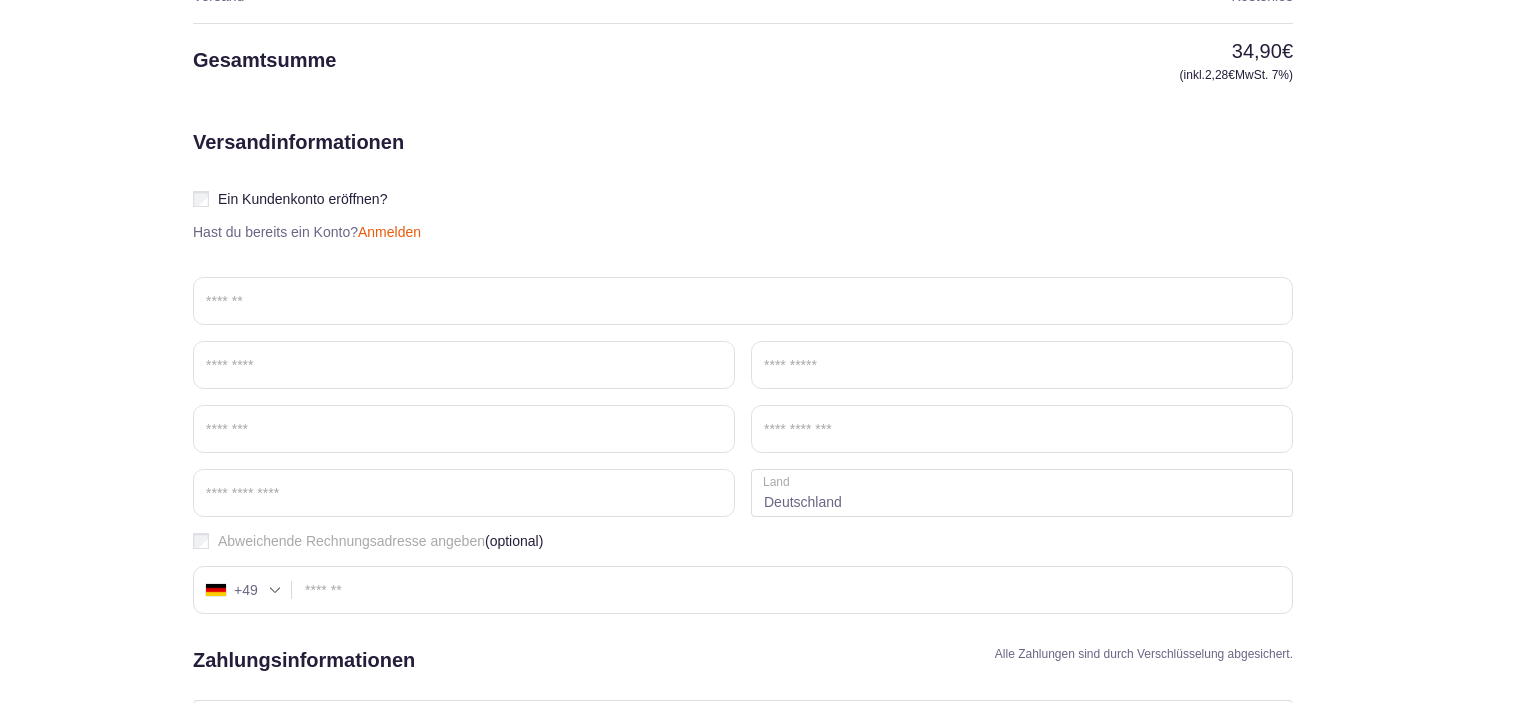 scroll, scrollTop: 422, scrollLeft: 0, axis: vertical 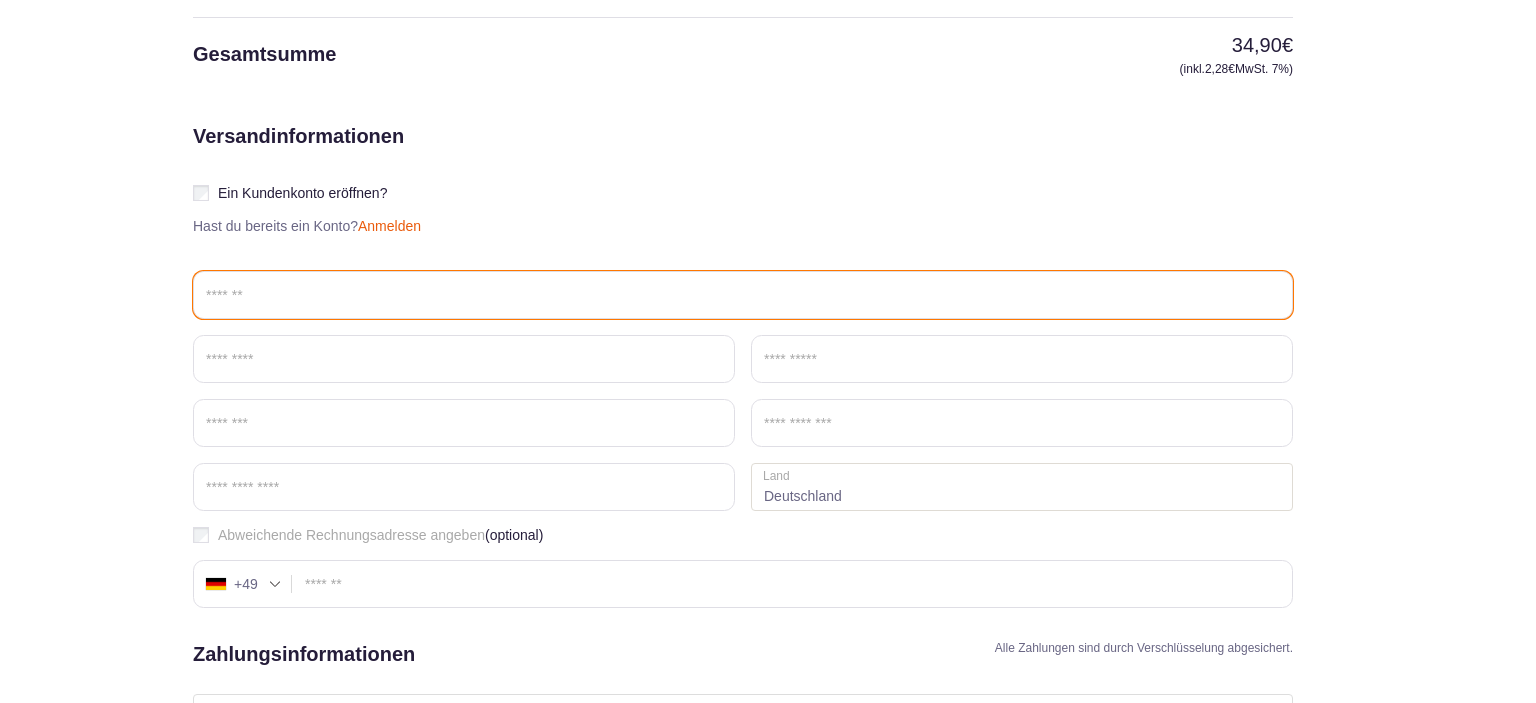 click on "Email  *" at bounding box center [743, 295] 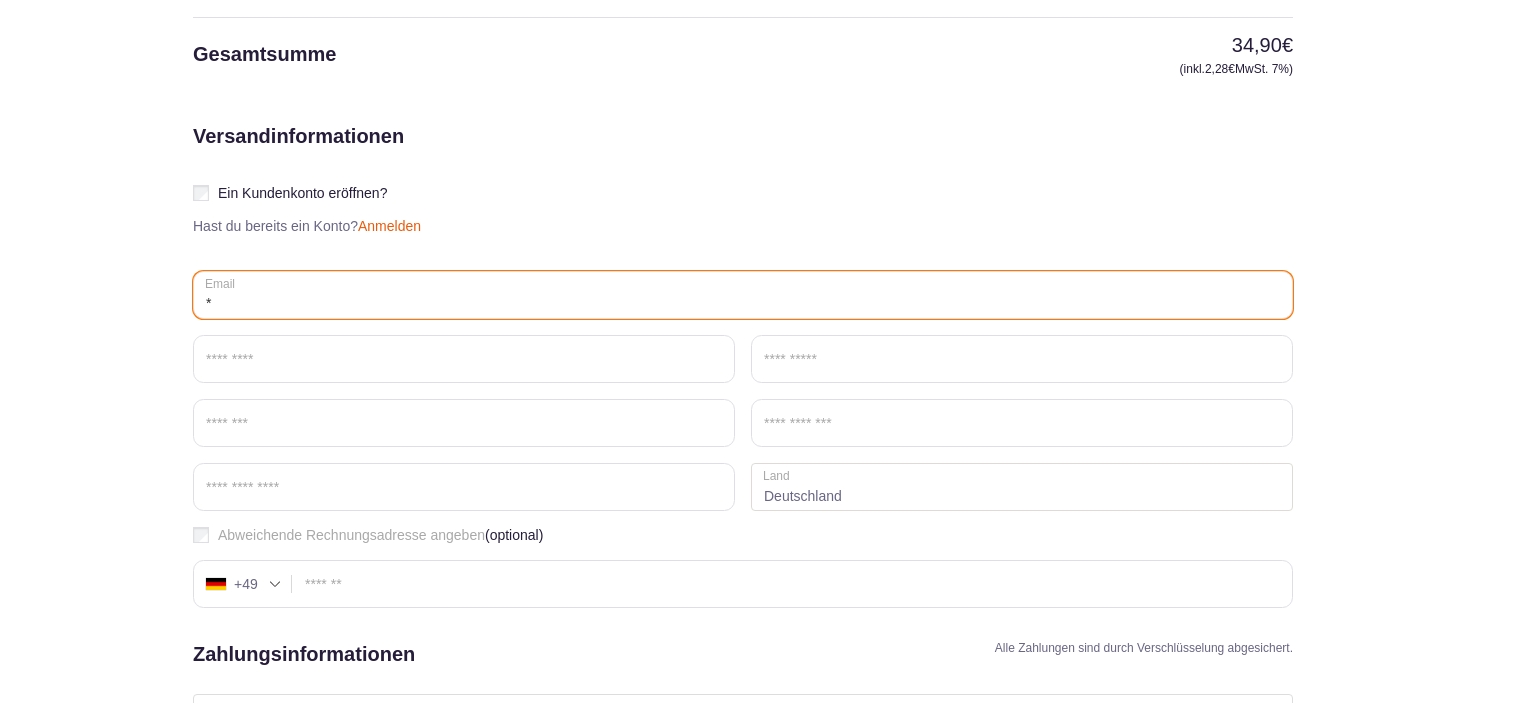 type on "**********" 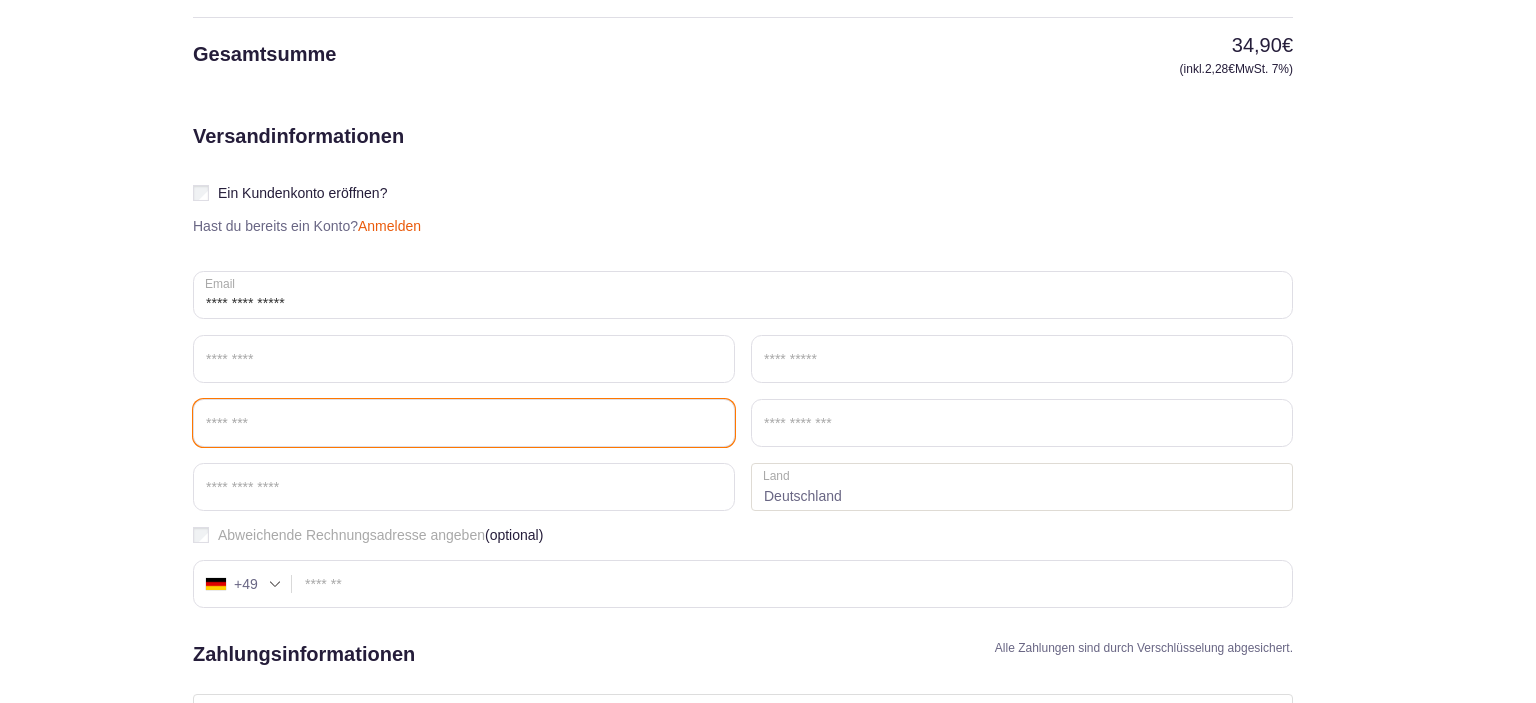 type on "**********" 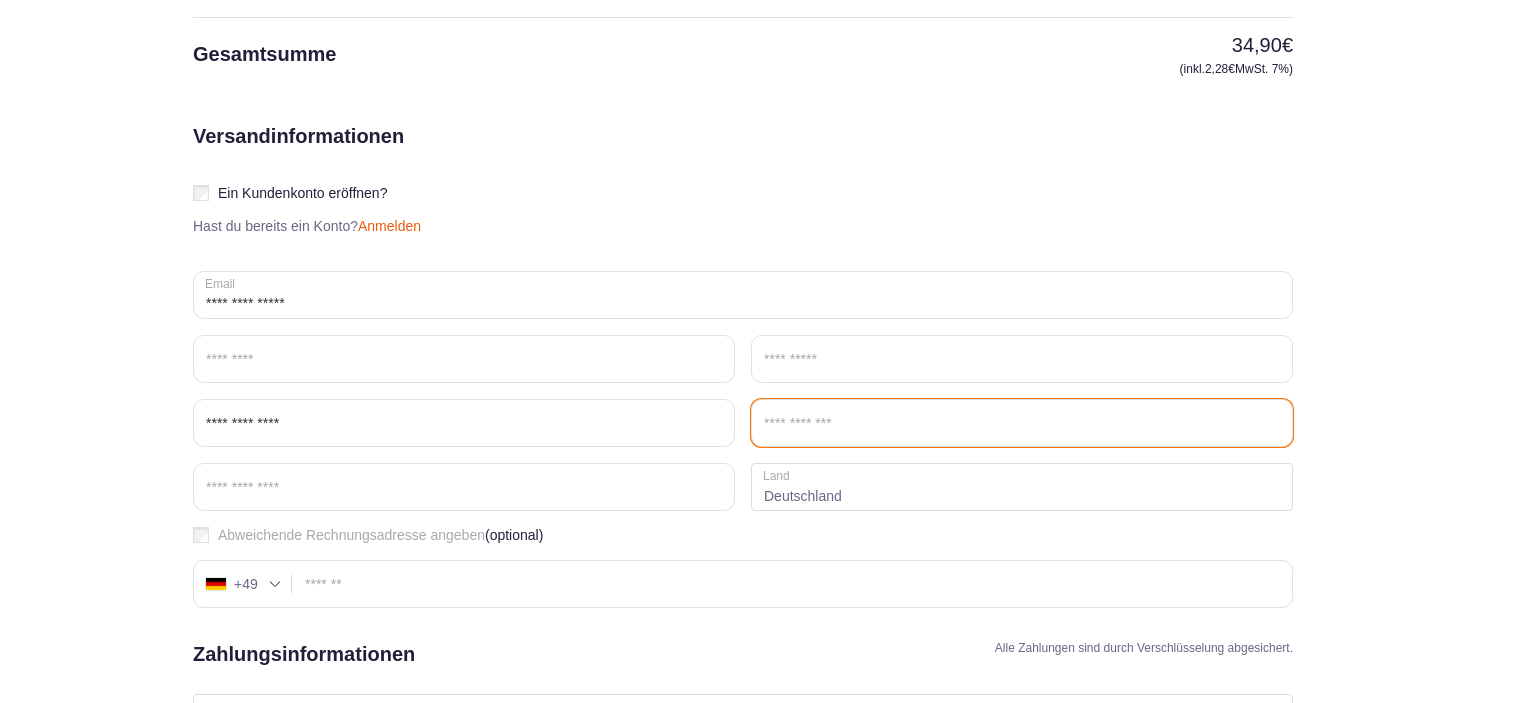 type on "**********" 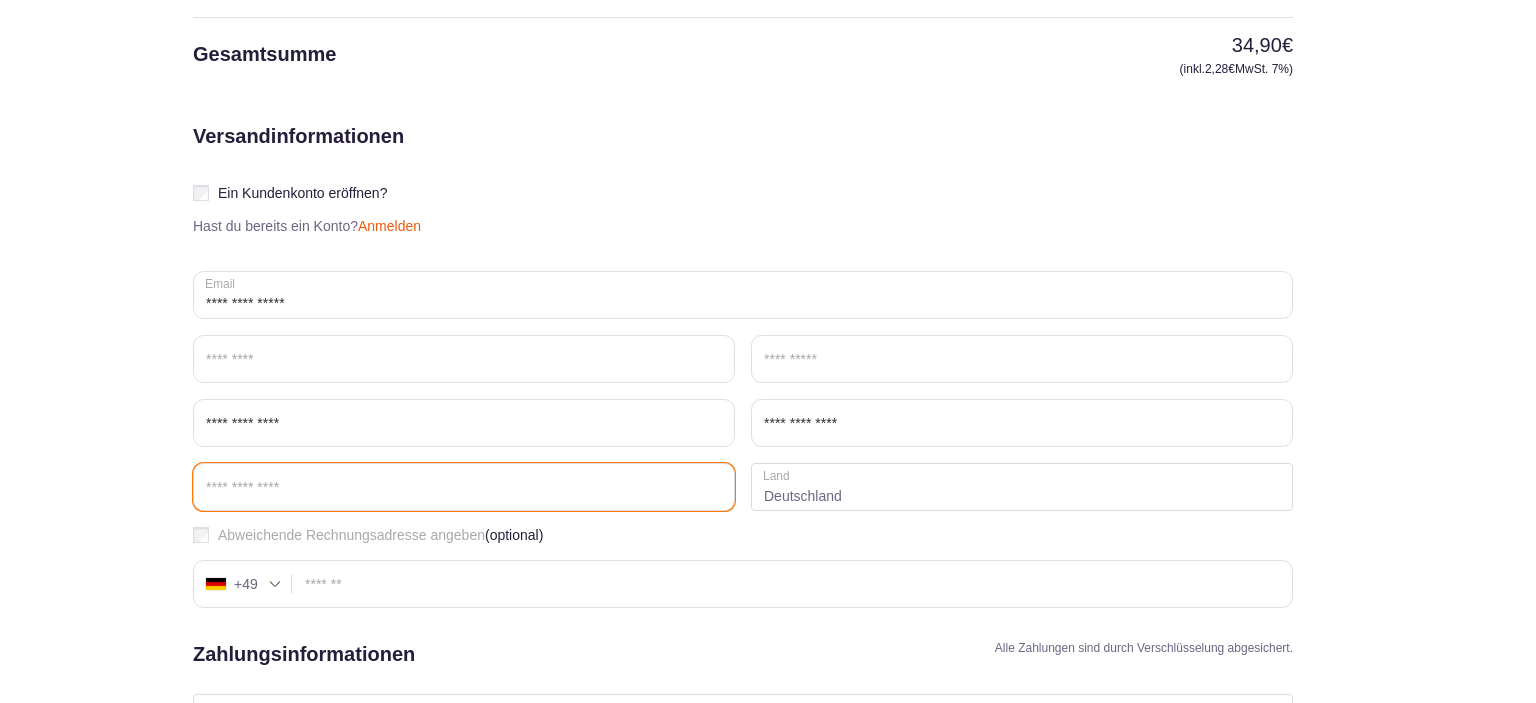 type on "*****" 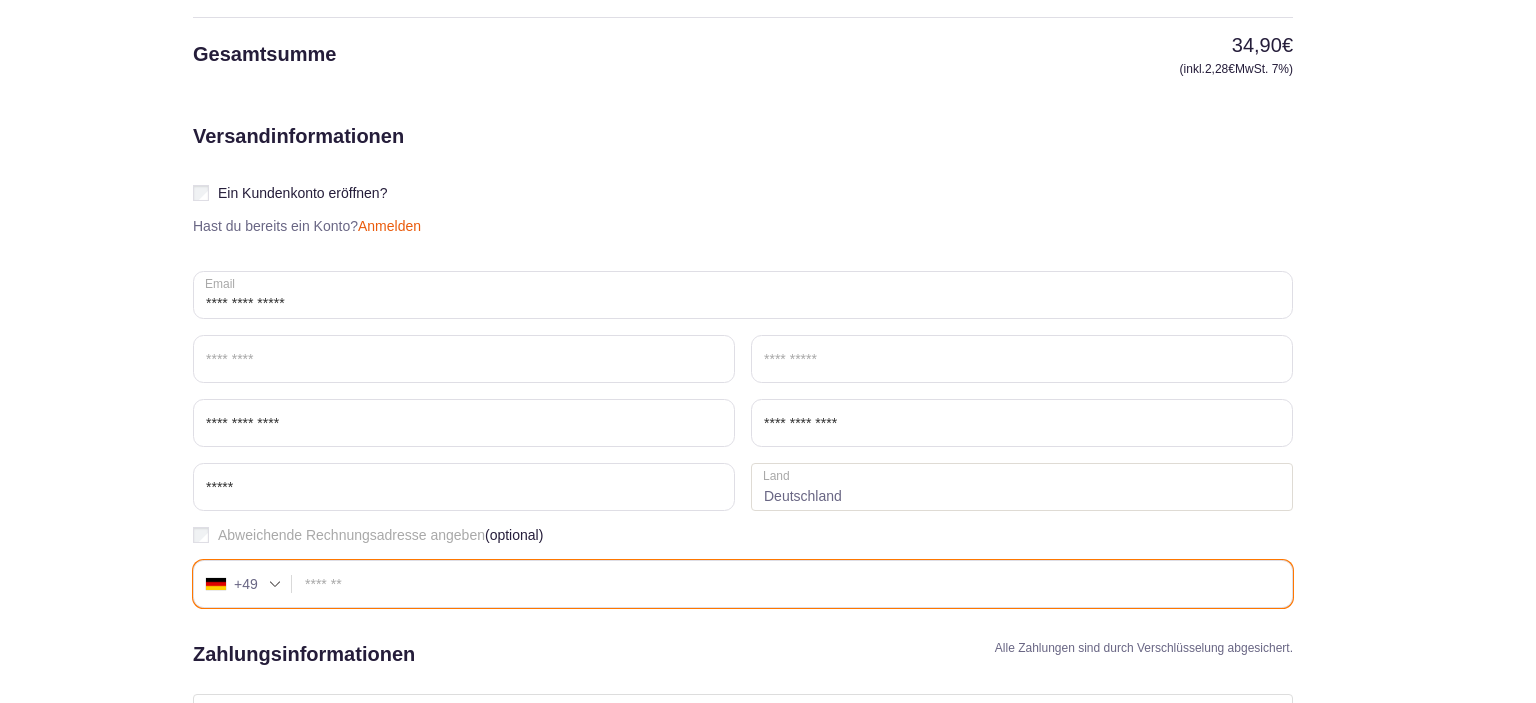 type on "**********" 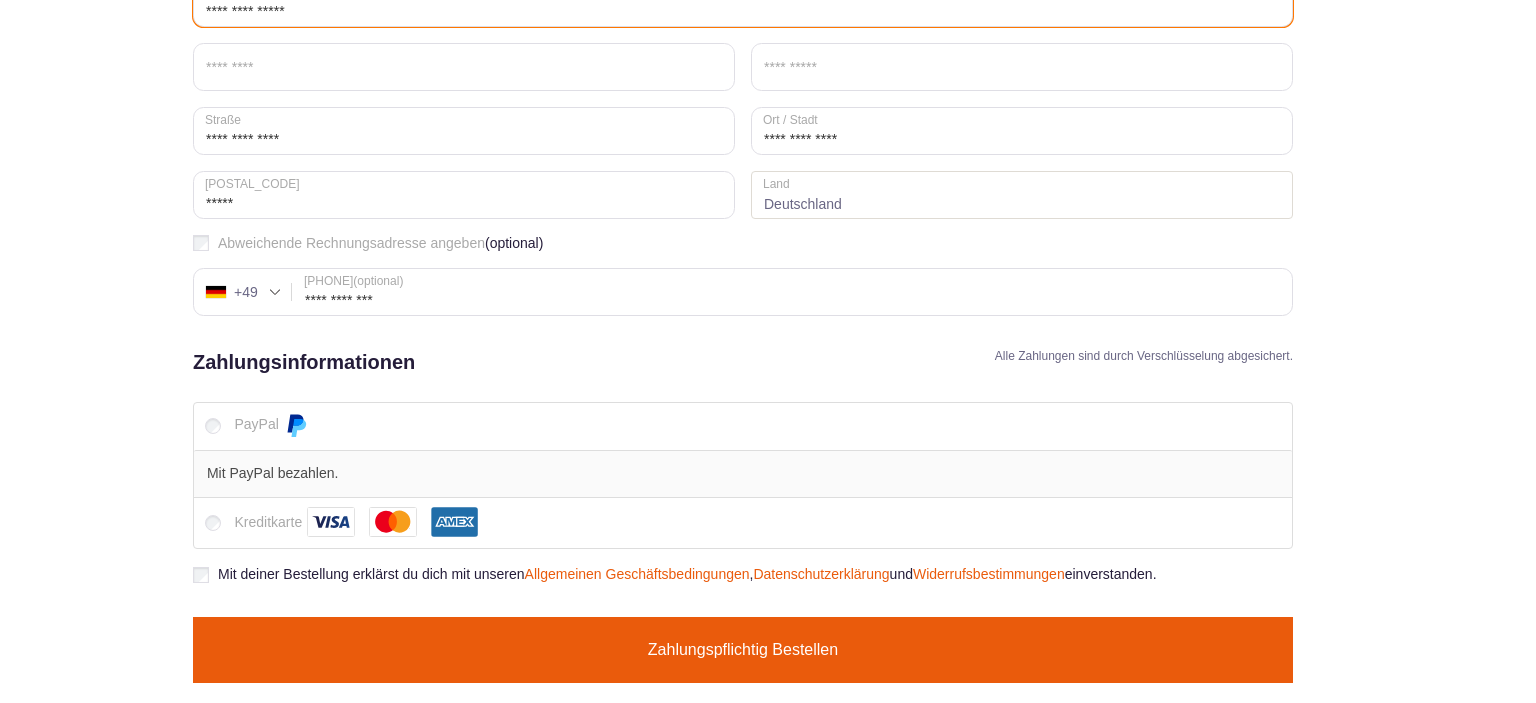 scroll, scrollTop: 739, scrollLeft: 0, axis: vertical 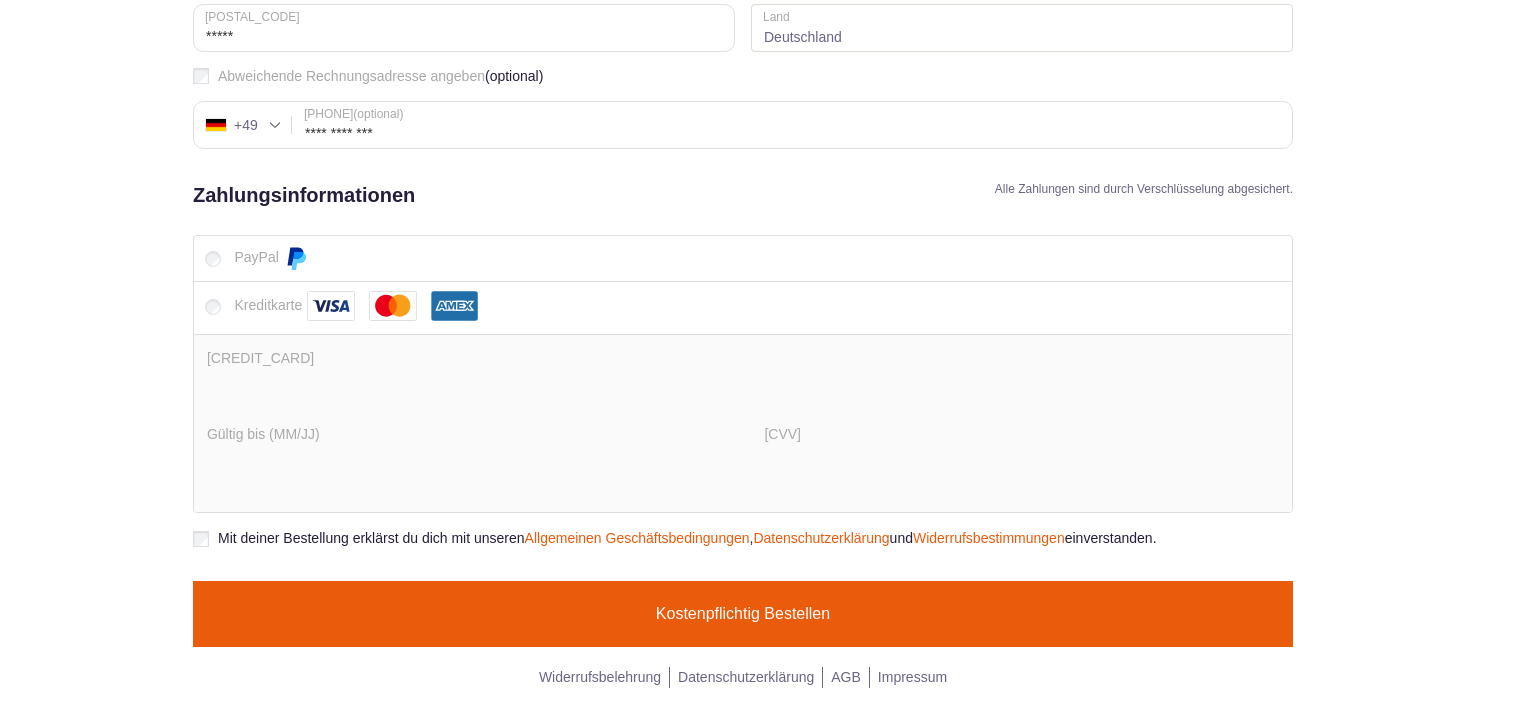 click on "Mit deiner Bestellung erklärst du dich mit unseren  Allgemeinen Geschäftsbedingungen ,  Datenschutzerklärung  und  Widerrufsbestimmungen  einverstanden.
*" at bounding box center [743, 538] 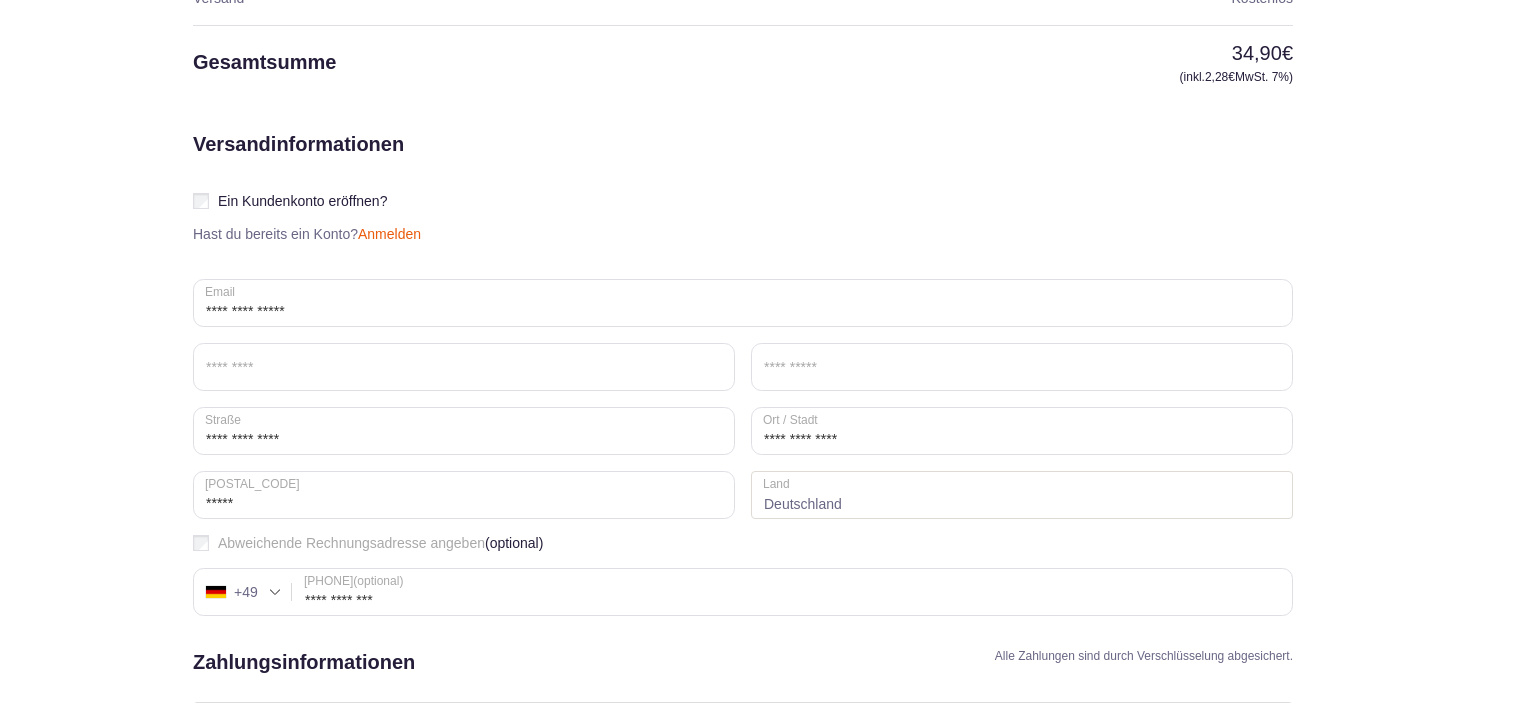 scroll, scrollTop: 505, scrollLeft: 0, axis: vertical 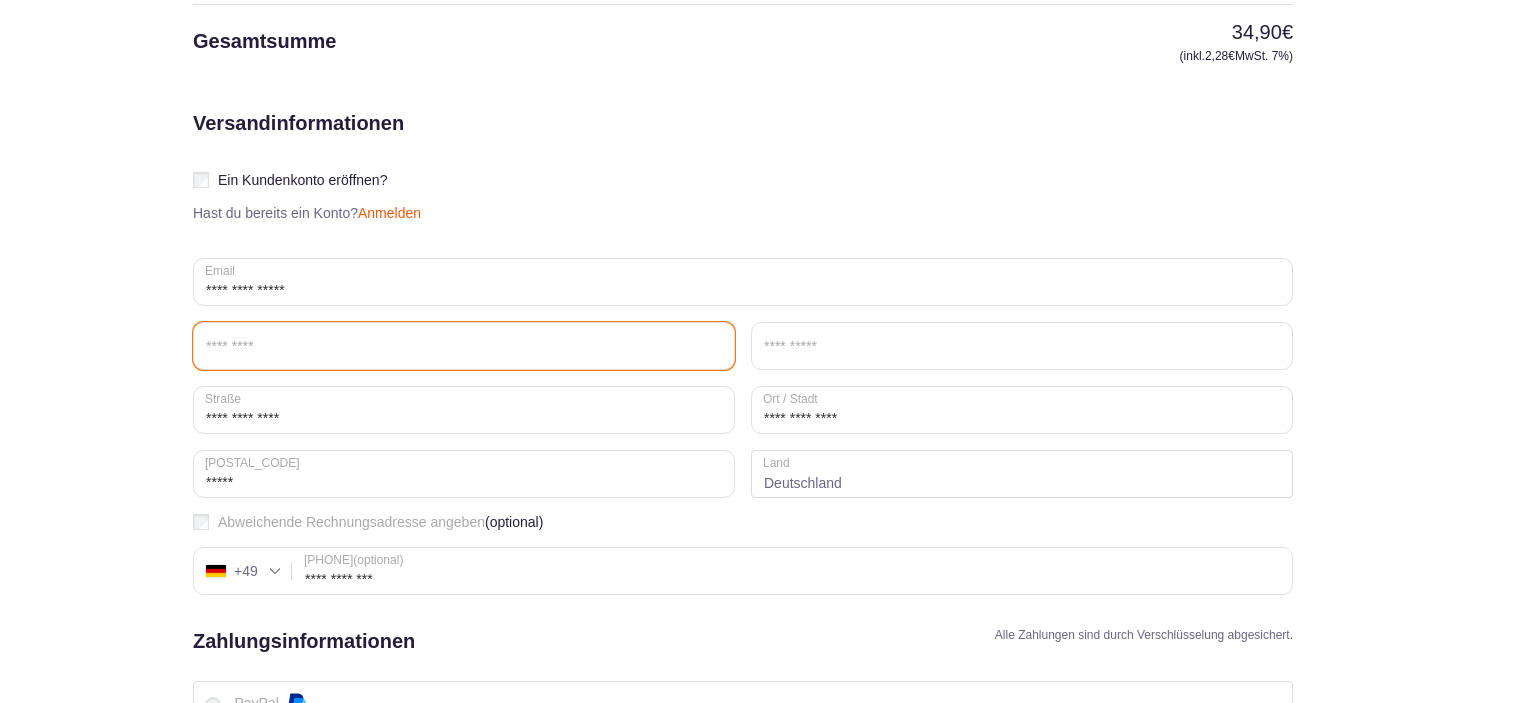 click on "Vorname  *" at bounding box center [464, 346] 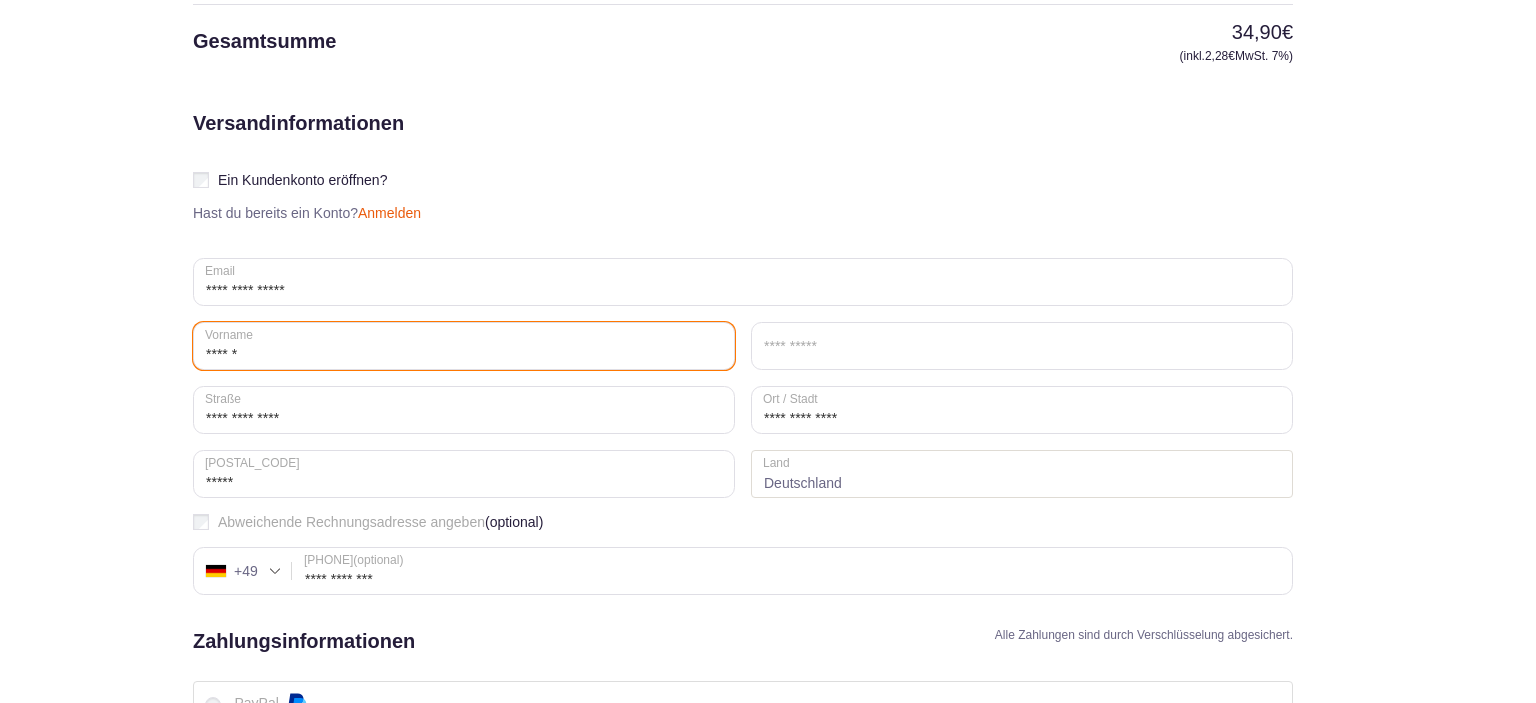 type on "******" 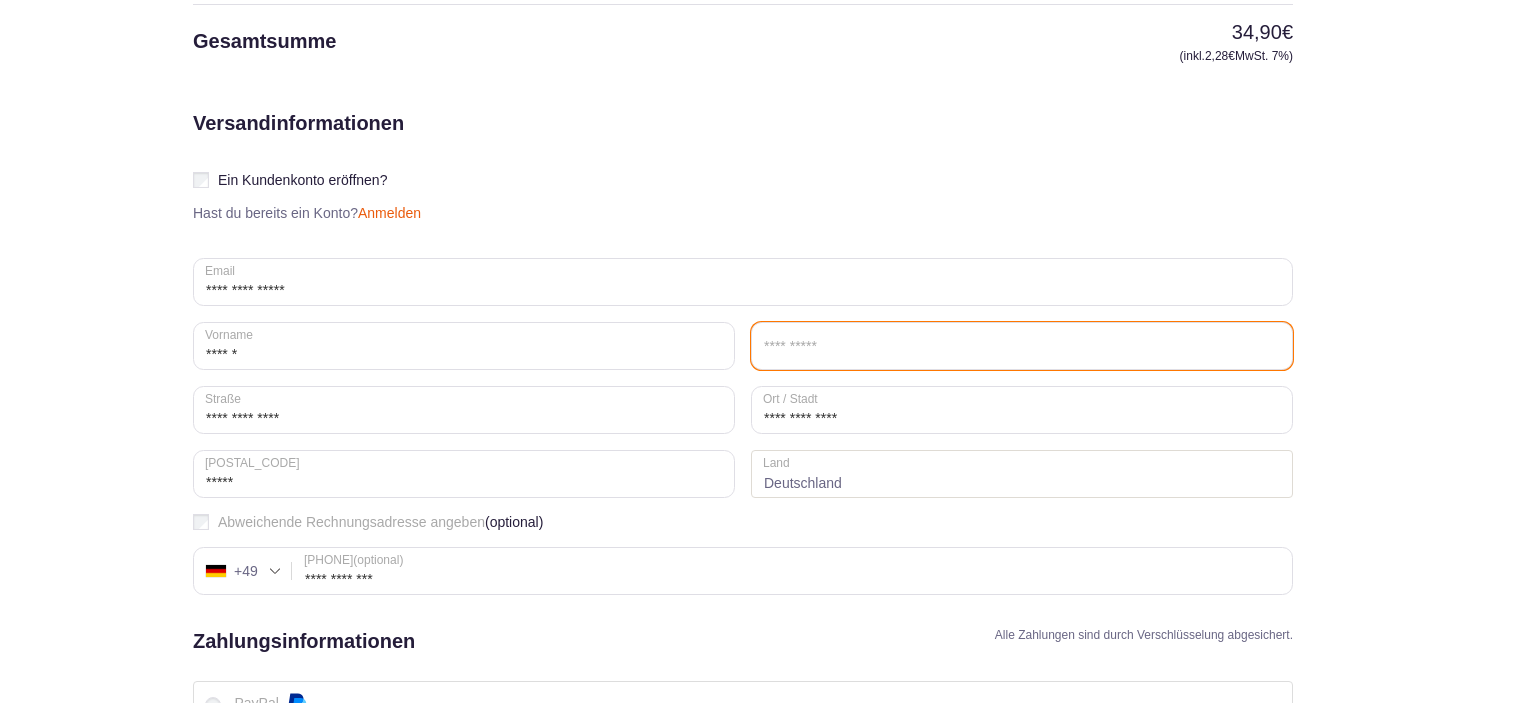 click on "Nachname  *" at bounding box center [1022, 346] 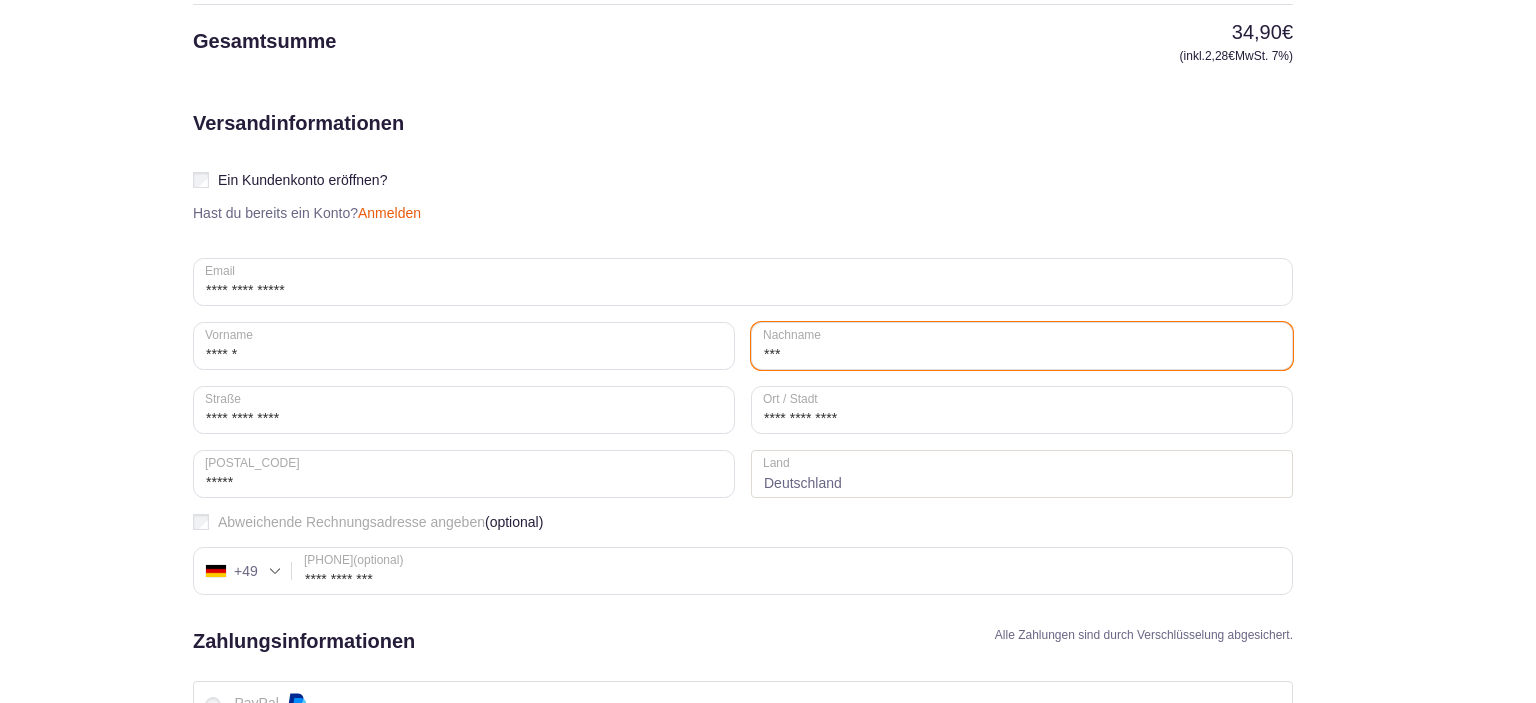 type on "***" 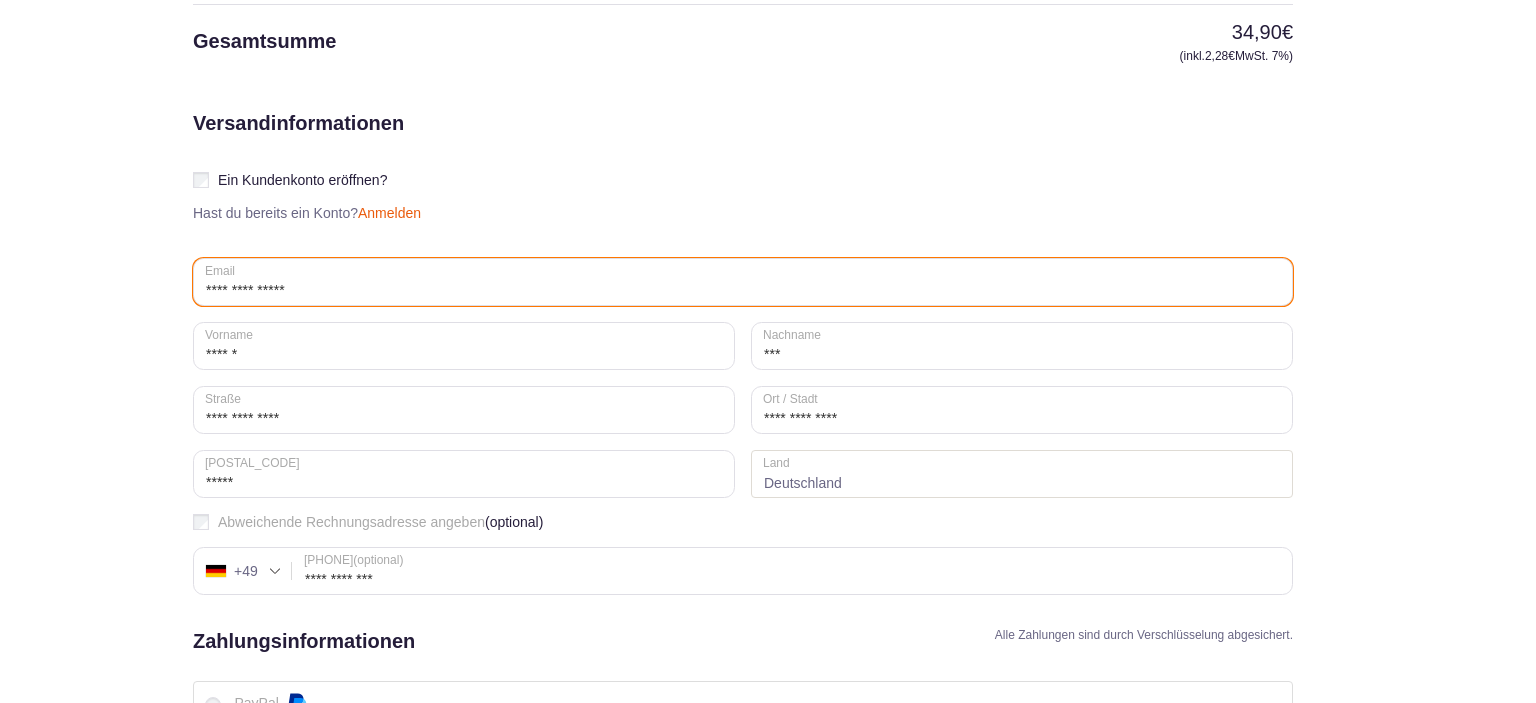 type on "**********" 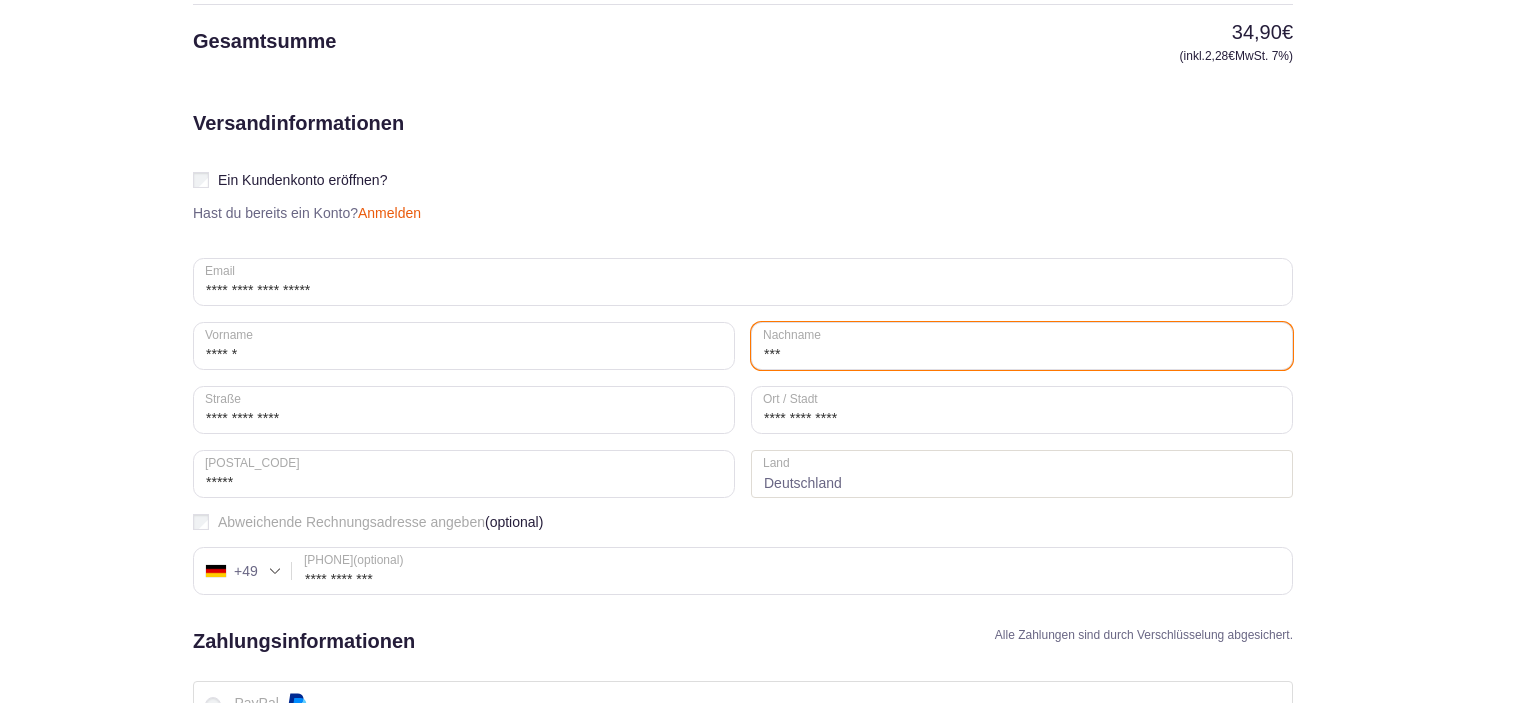type on "**********" 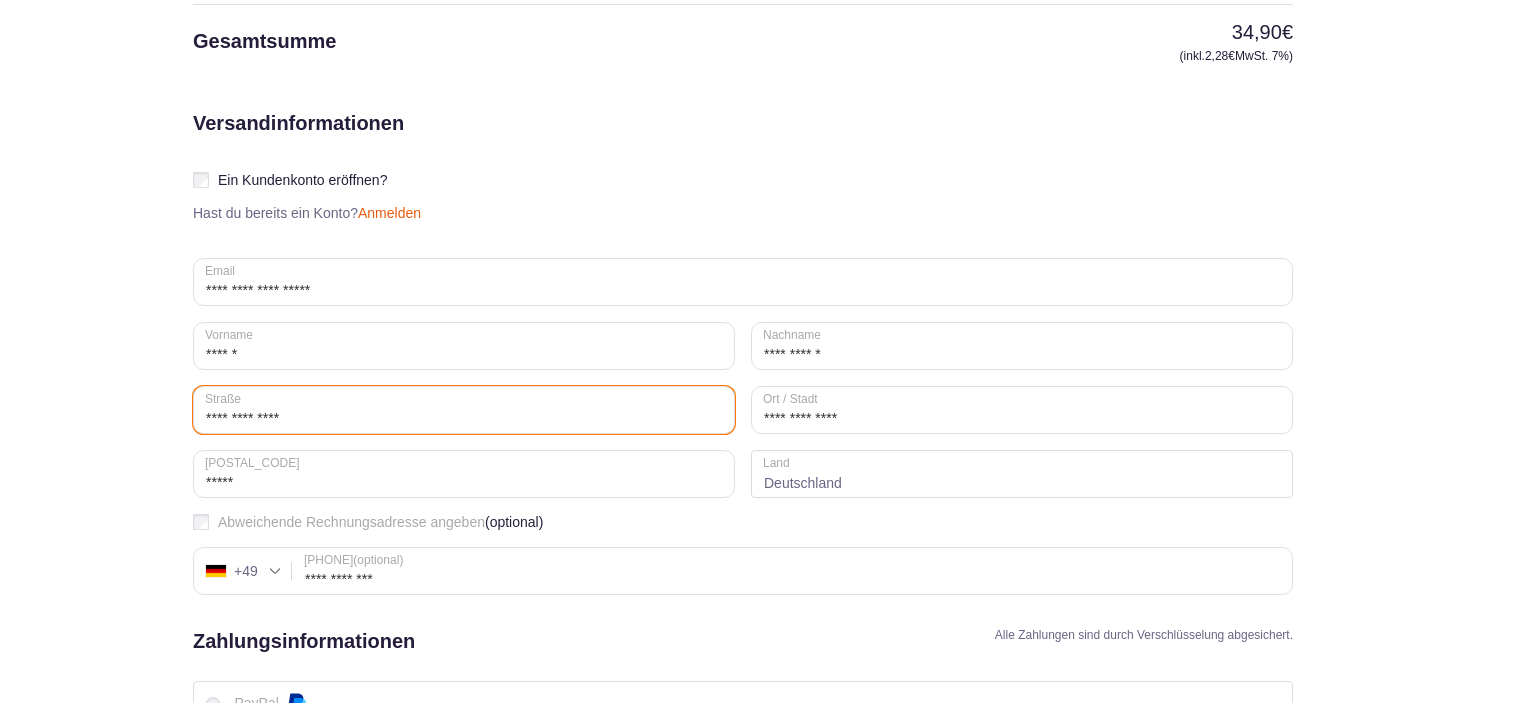 type on "**********" 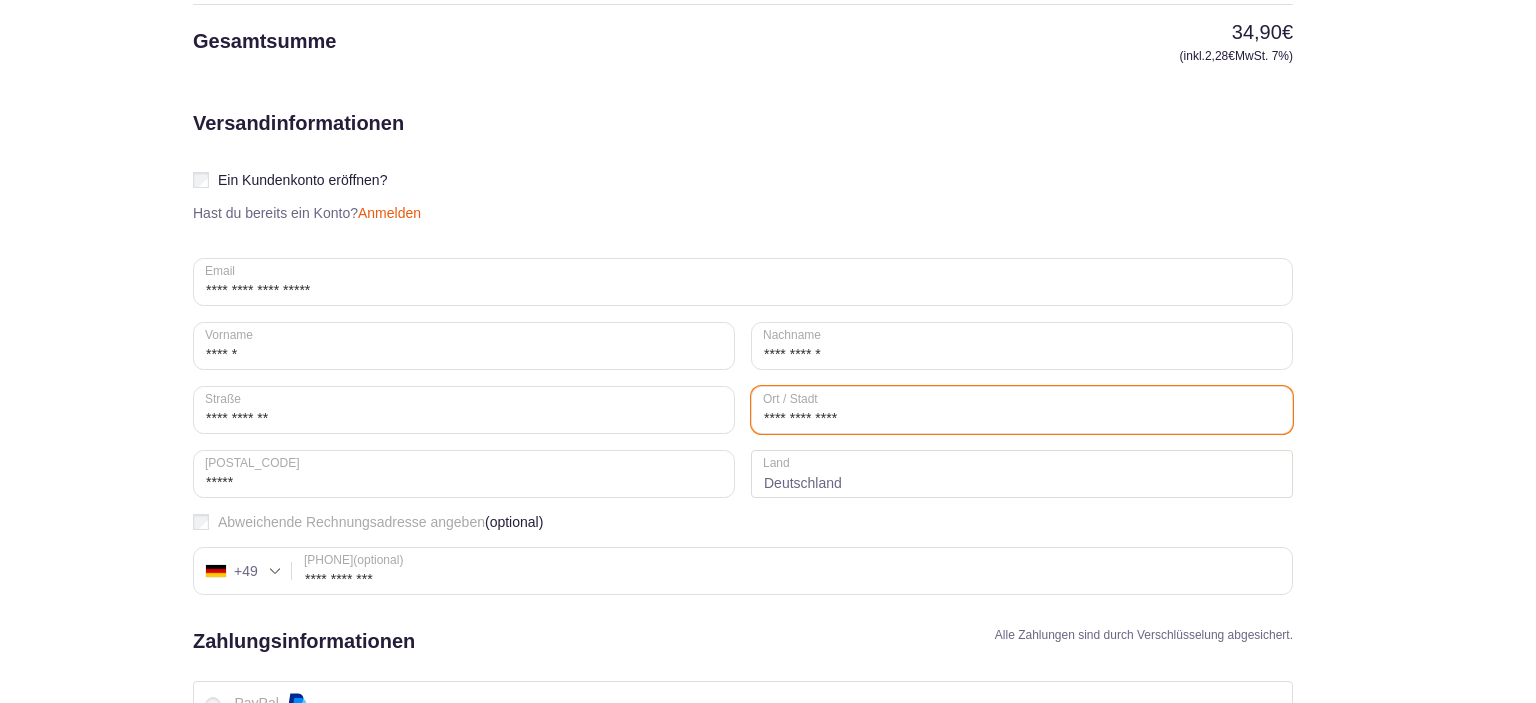 type on "**********" 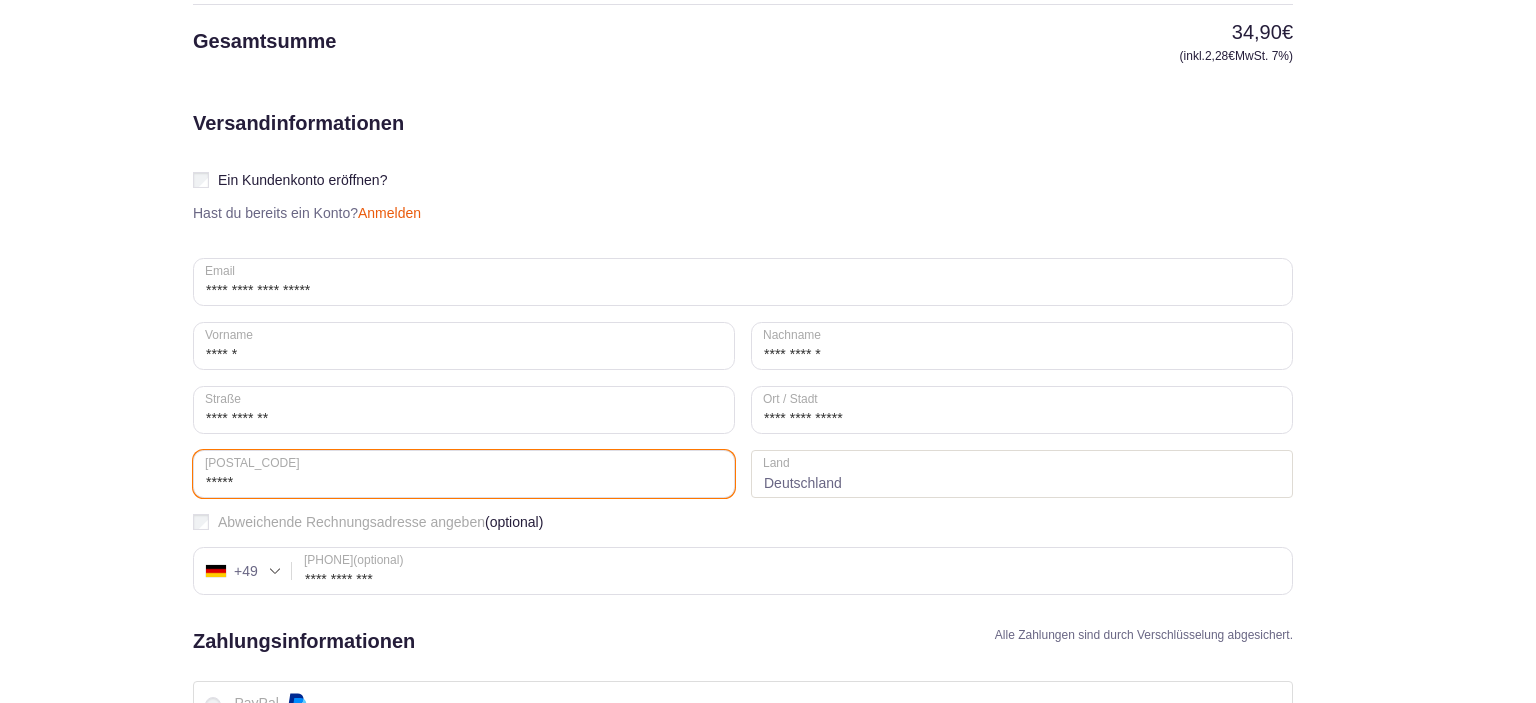 type on "*****" 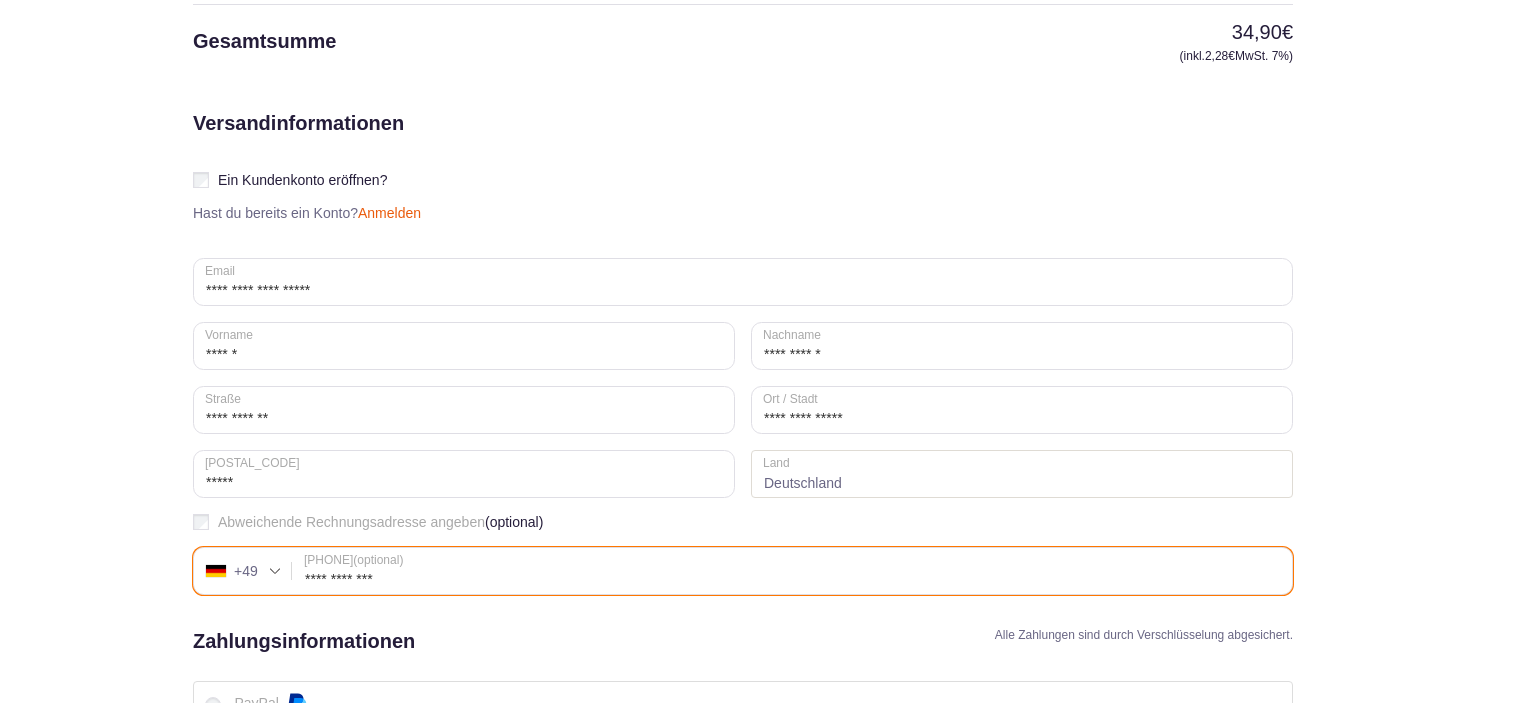 type on "**********" 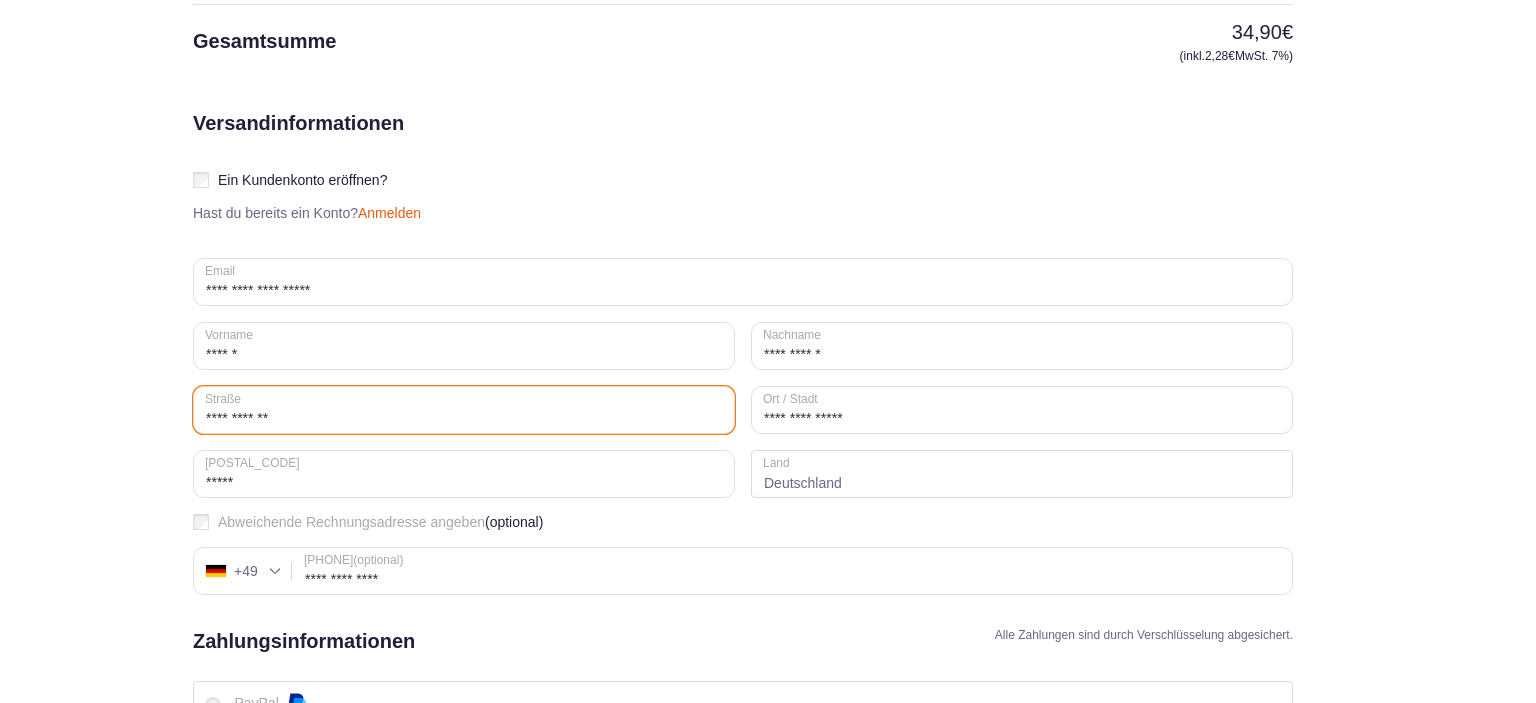 drag, startPoint x: 287, startPoint y: 421, endPoint x: 160, endPoint y: 422, distance: 127.00394 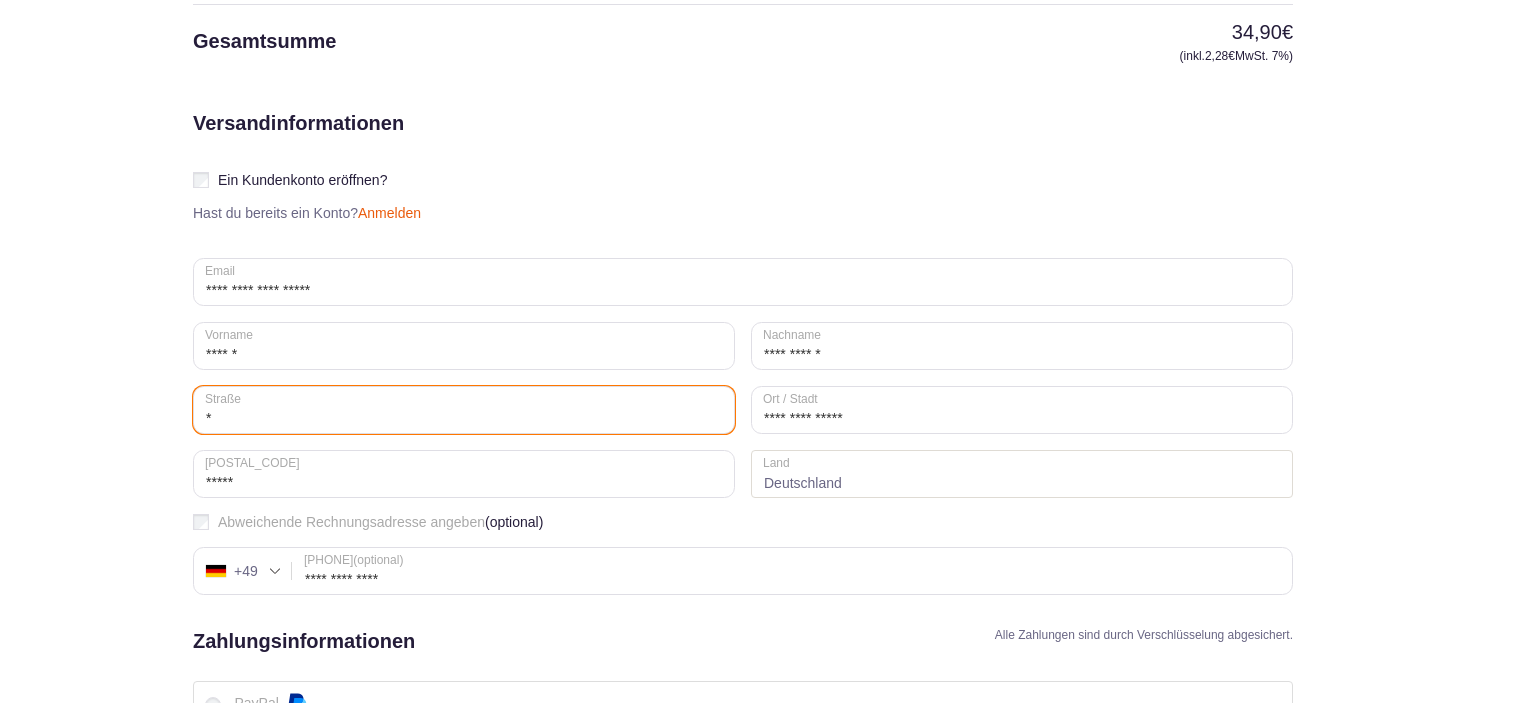 type on "*" 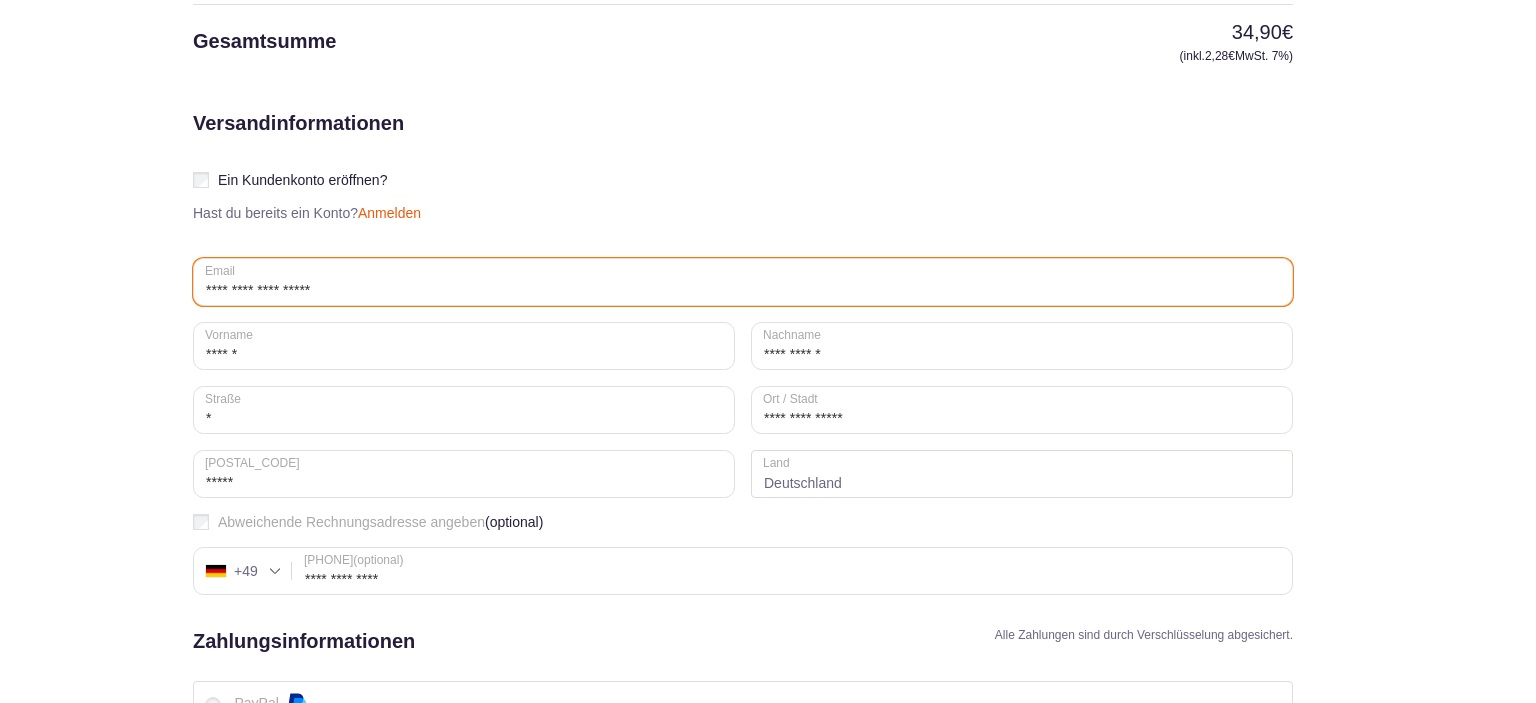 type on "**********" 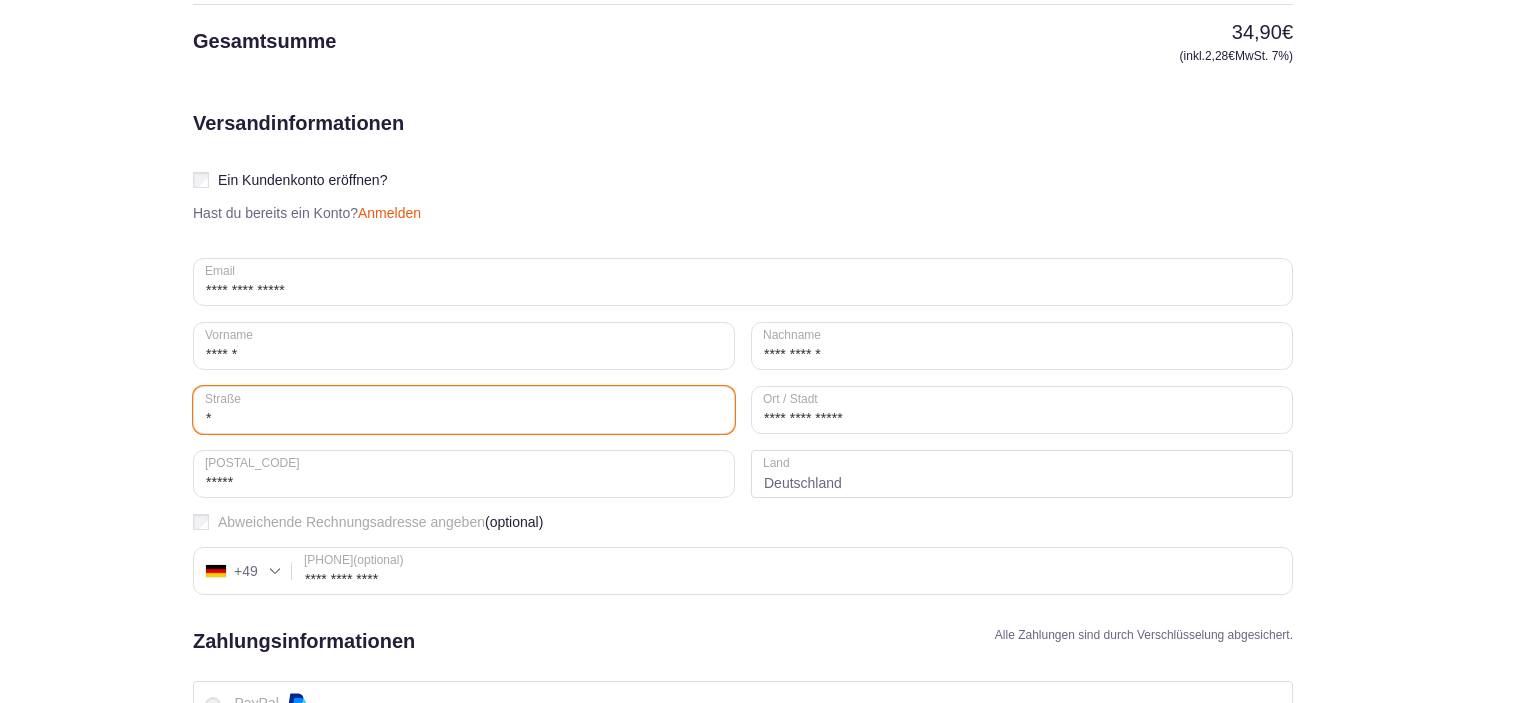 type on "**********" 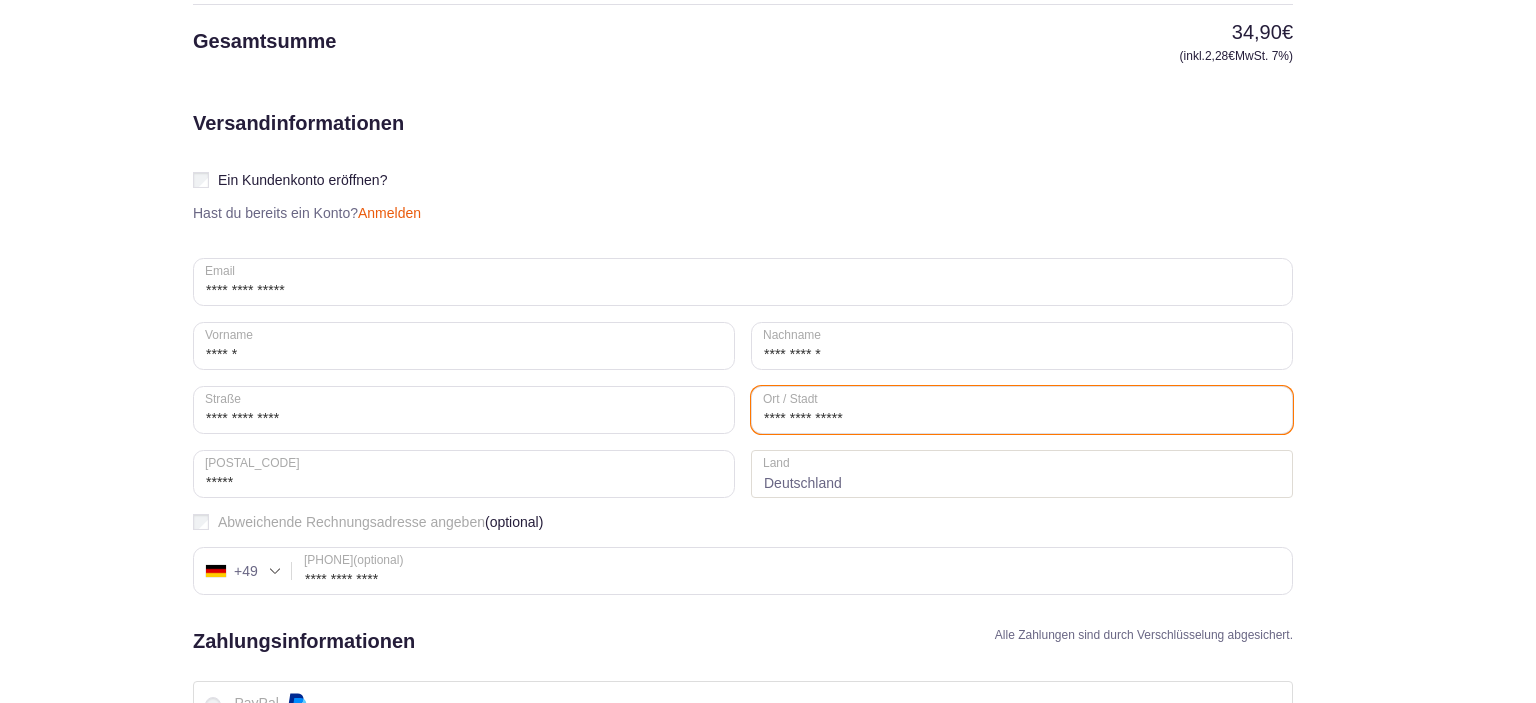 type on "**********" 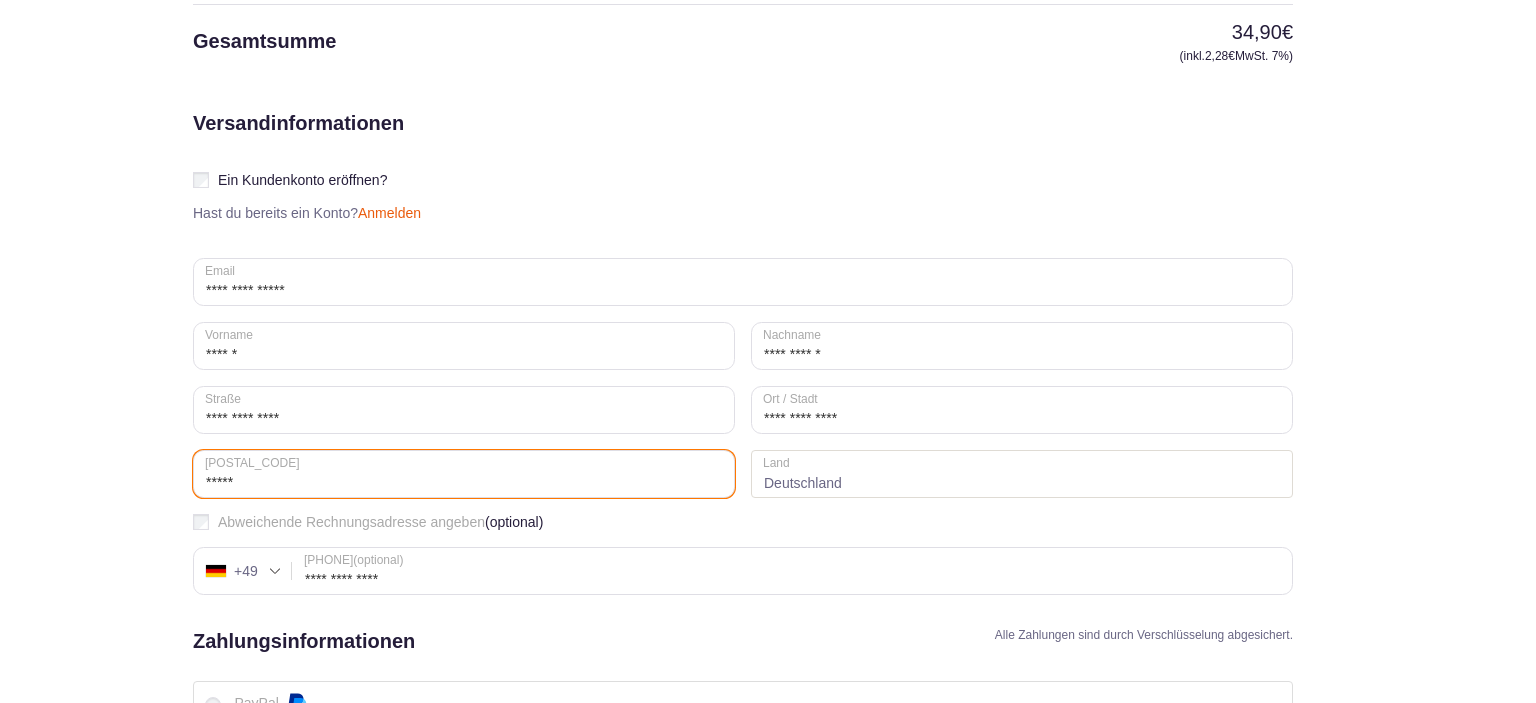 type on "*****" 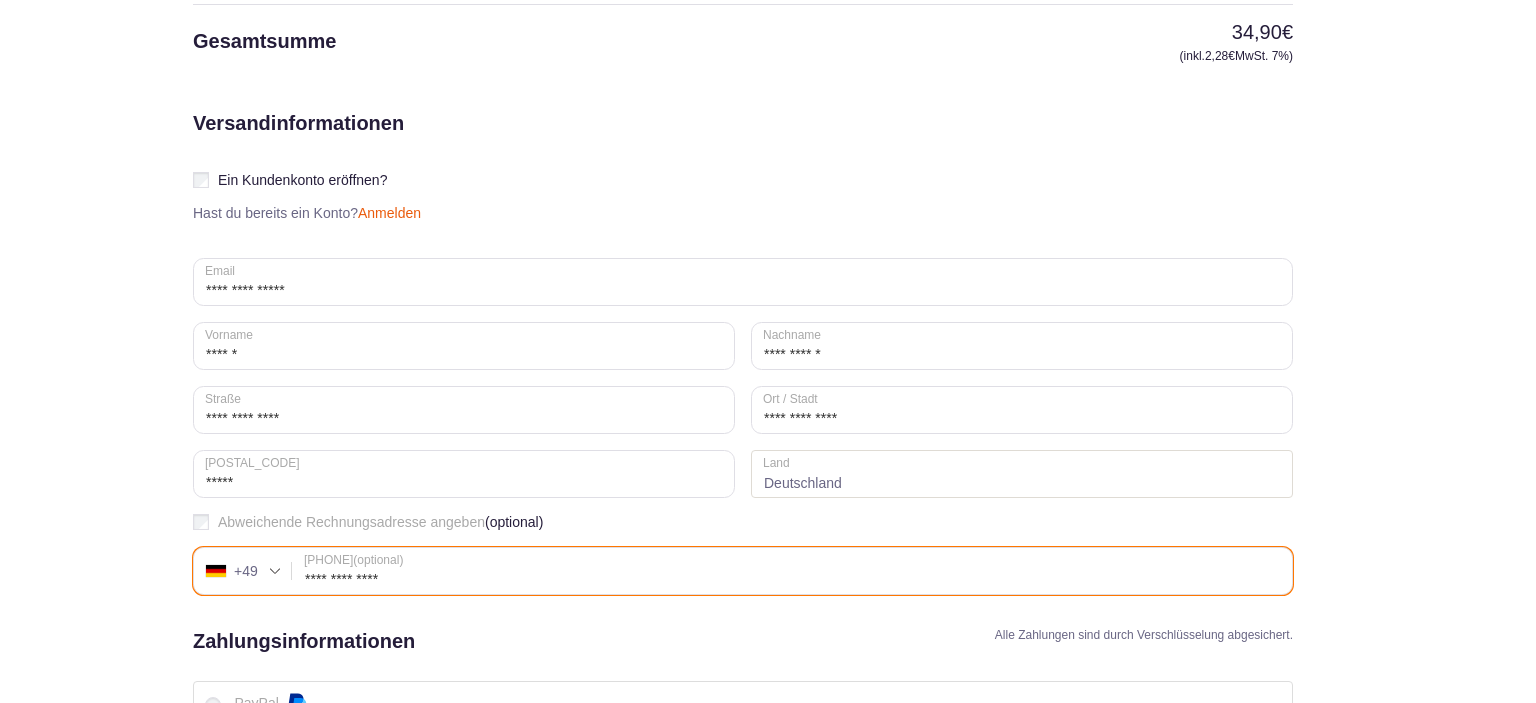 type on "**********" 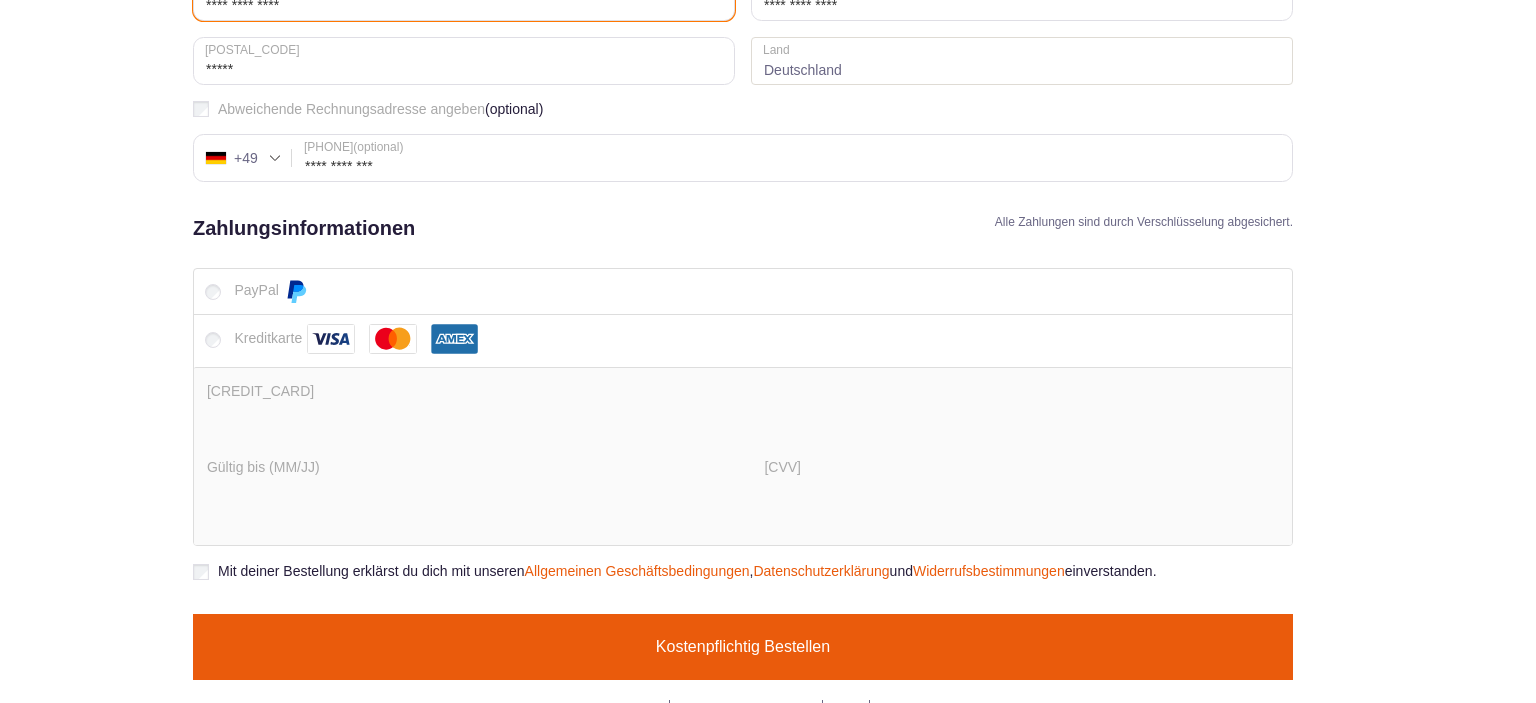 scroll, scrollTop: 928, scrollLeft: 0, axis: vertical 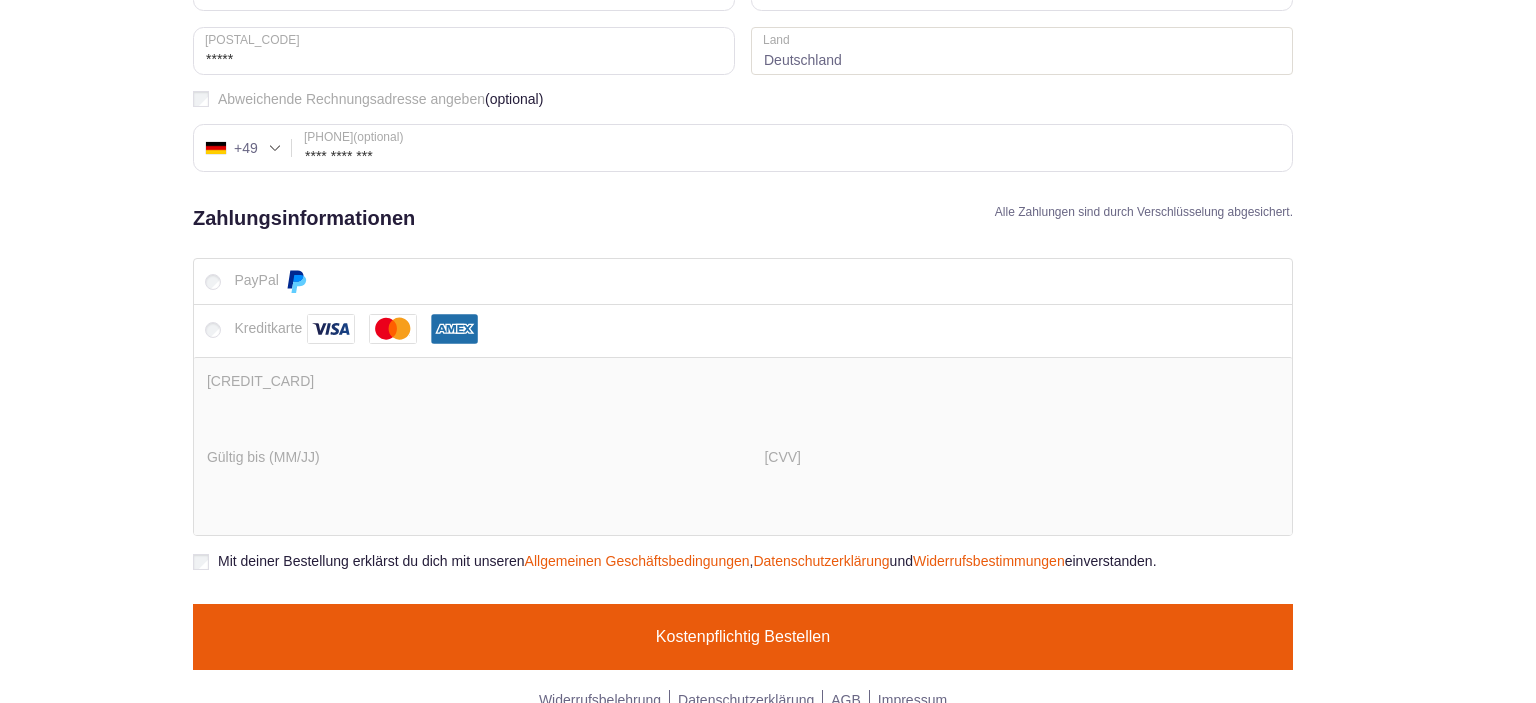 click on "Kostenpflichtig bestellen" at bounding box center (743, 637) 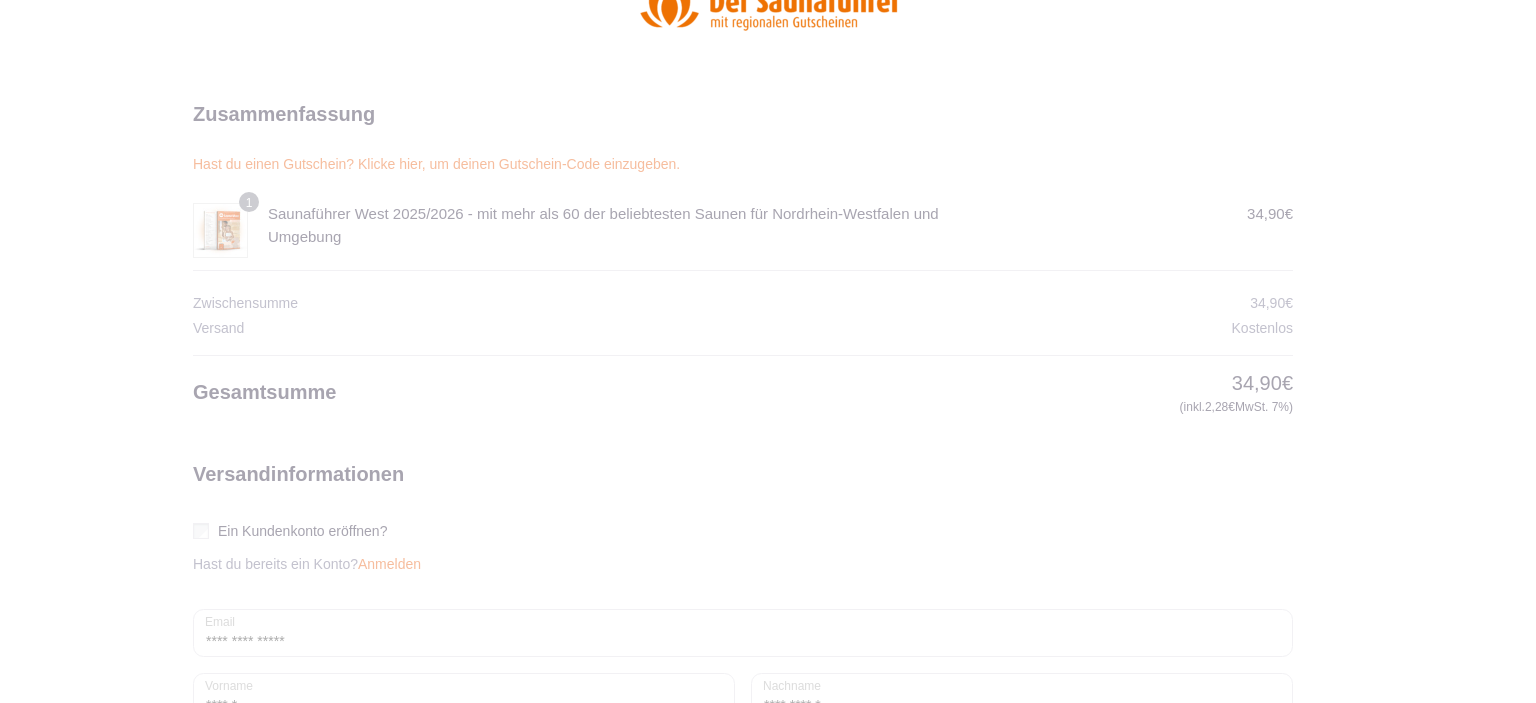 scroll, scrollTop: 83, scrollLeft: 0, axis: vertical 